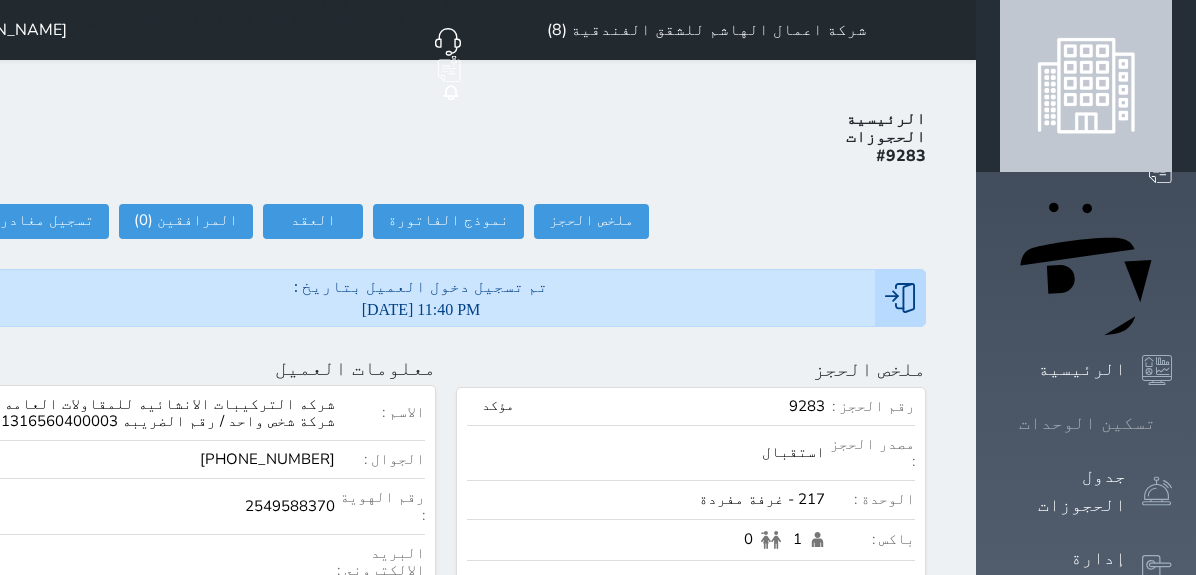 click at bounding box center [1172, 423] 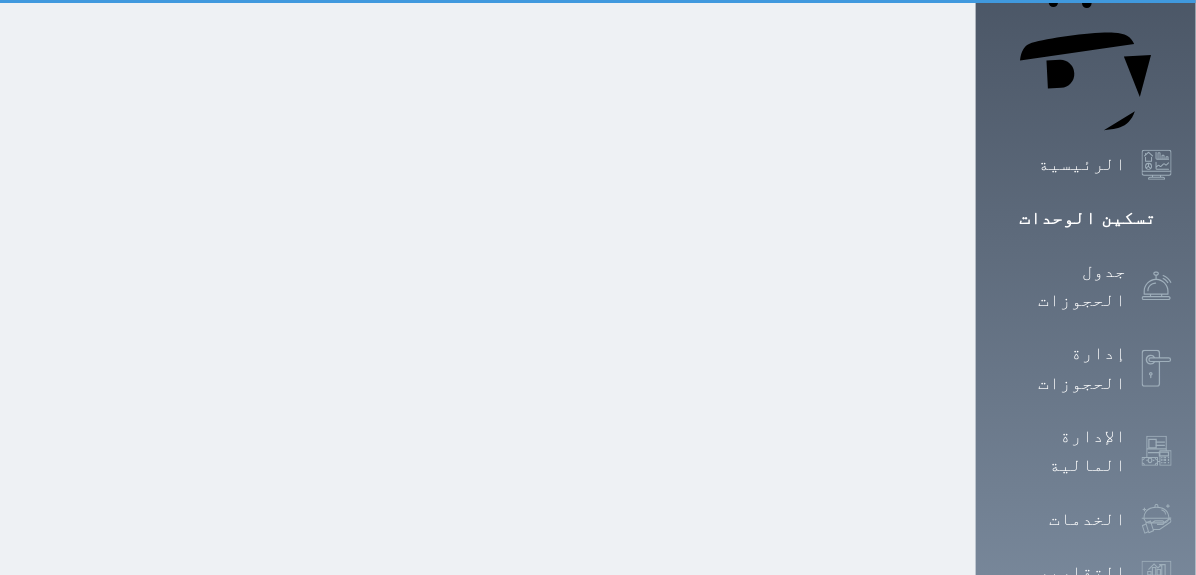scroll, scrollTop: 0, scrollLeft: 0, axis: both 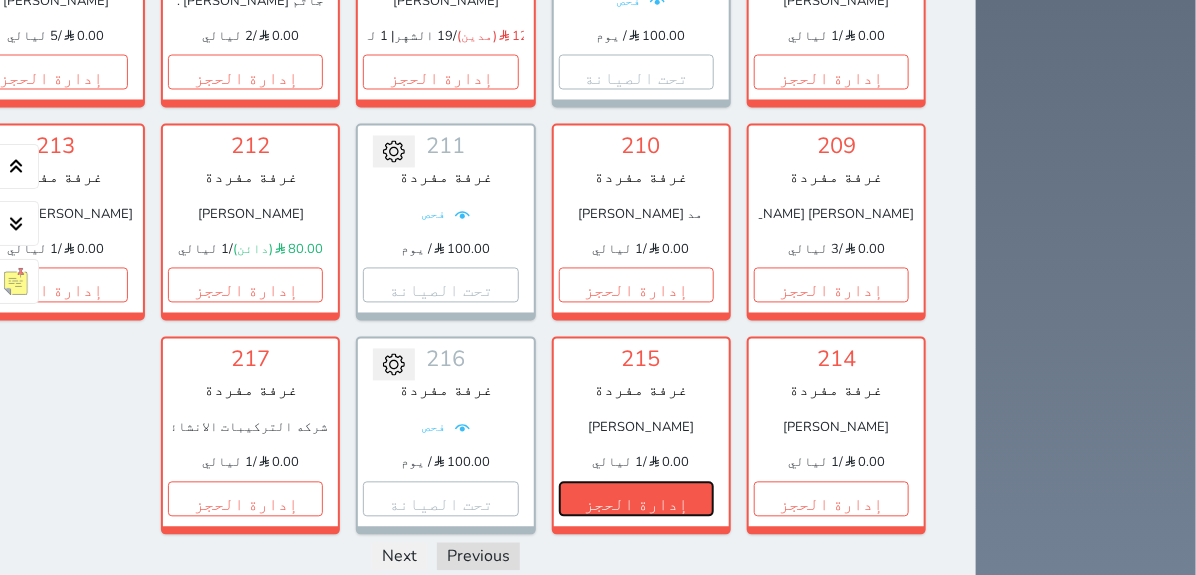 click on "إدارة الحجز" at bounding box center [636, 499] 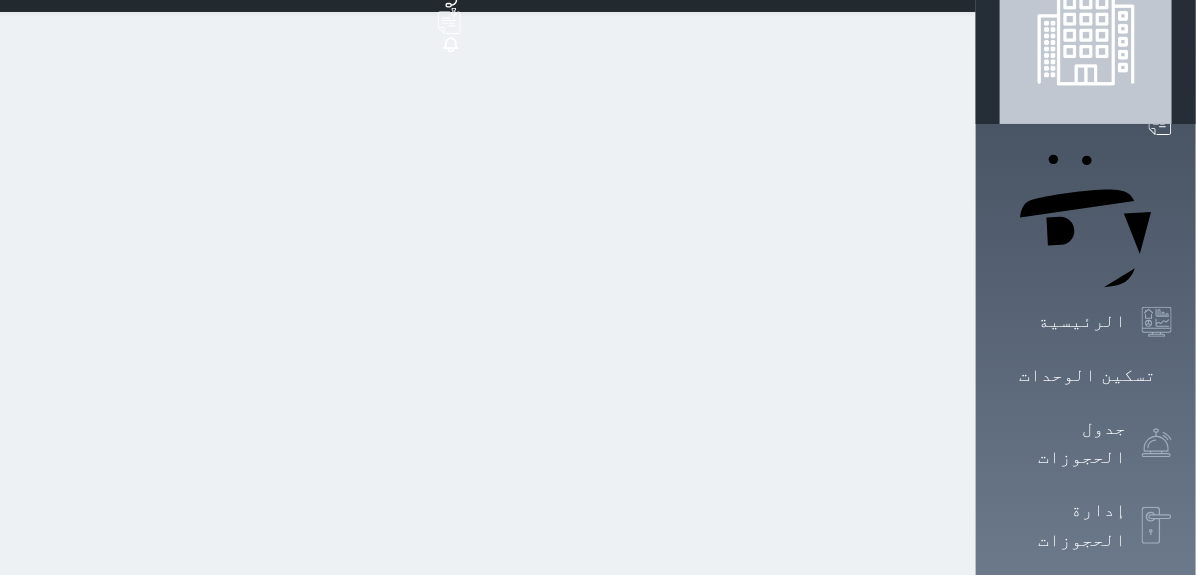 scroll, scrollTop: 0, scrollLeft: 0, axis: both 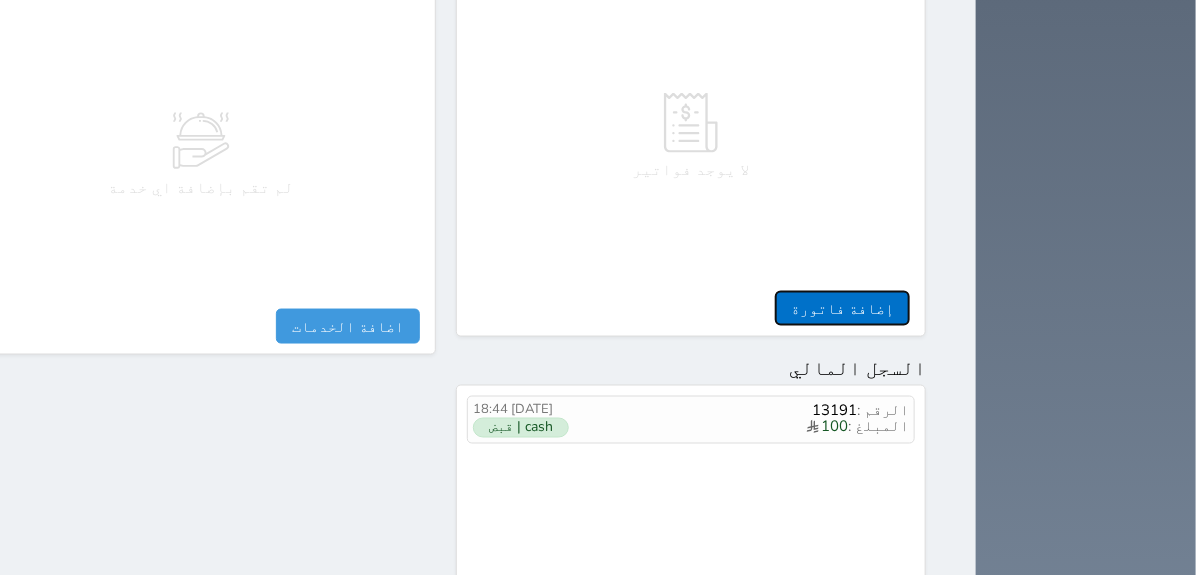 click on "إضافة فاتورة" at bounding box center [842, 308] 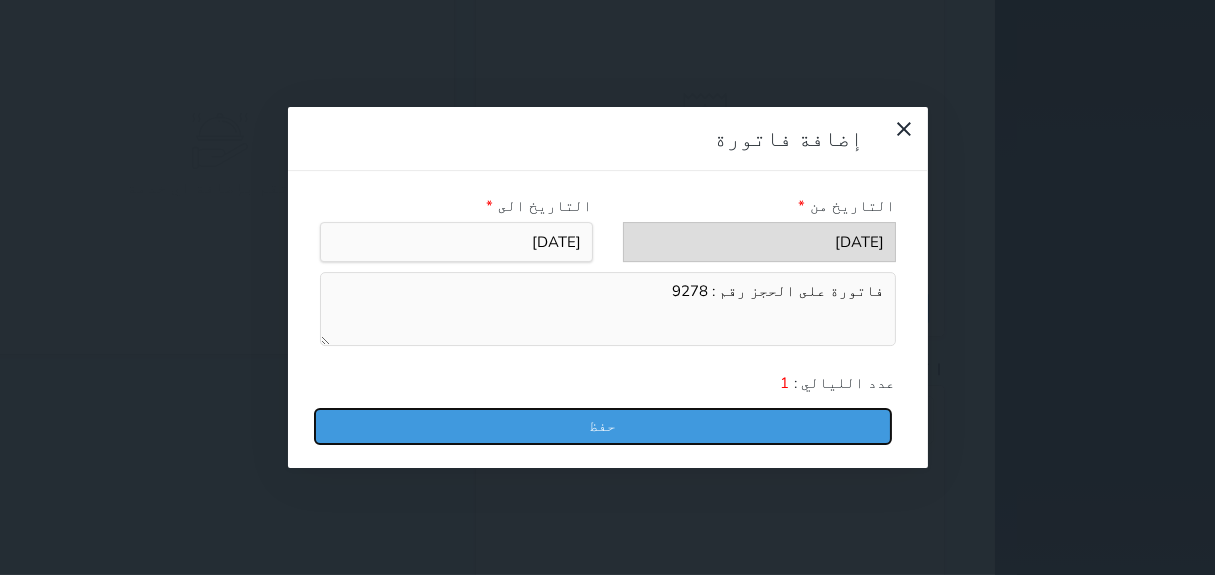 click on "حفظ" at bounding box center (603, 426) 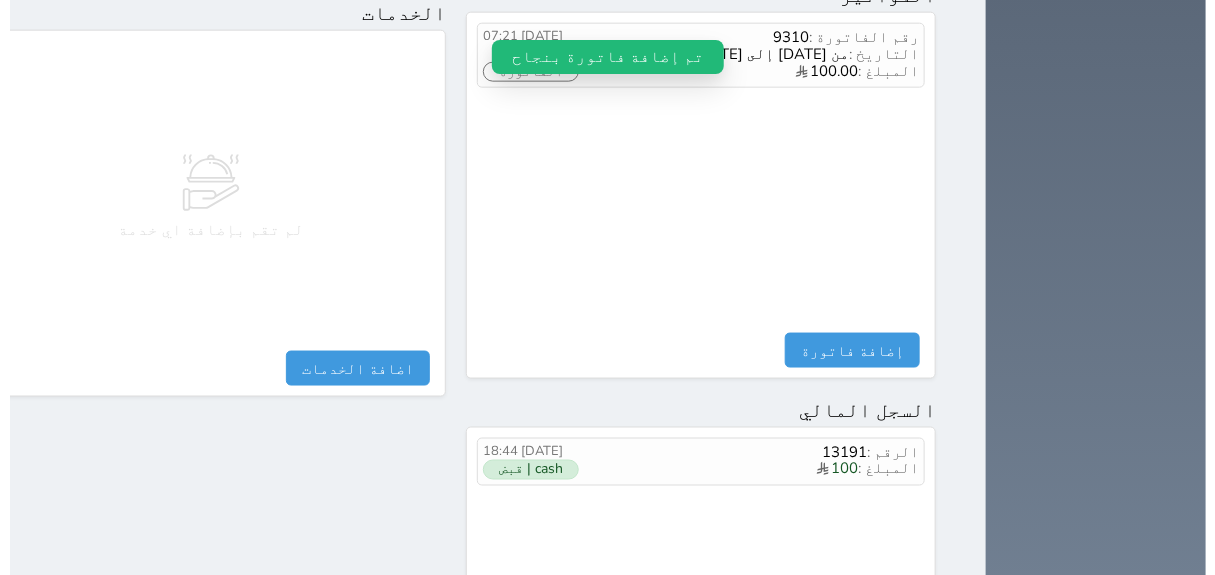 scroll, scrollTop: 805, scrollLeft: 0, axis: vertical 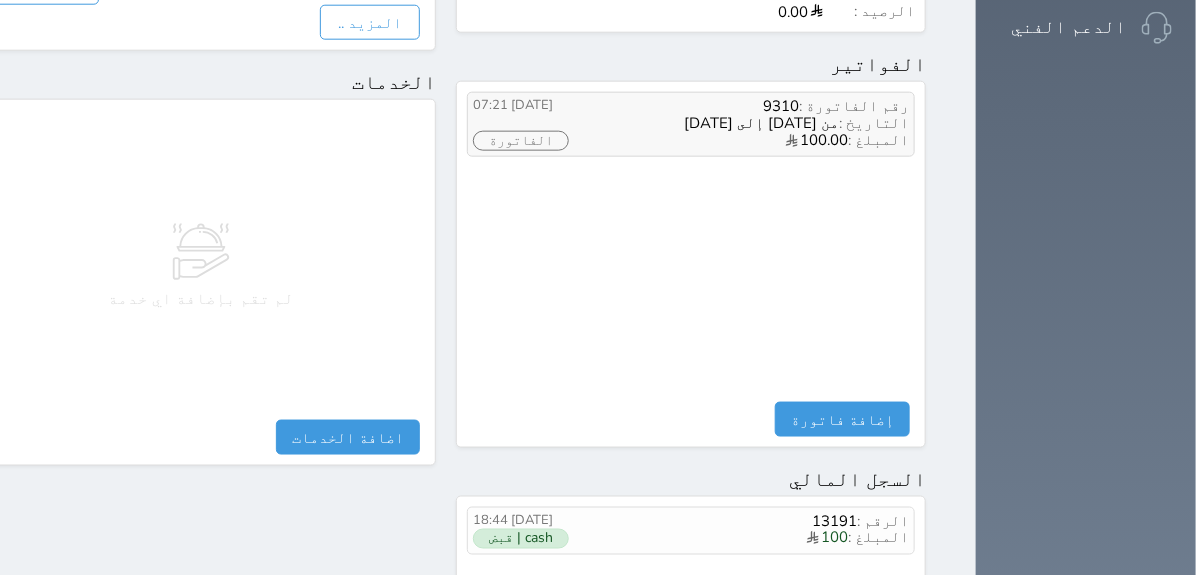 click on "الفاتورة" at bounding box center (521, 141) 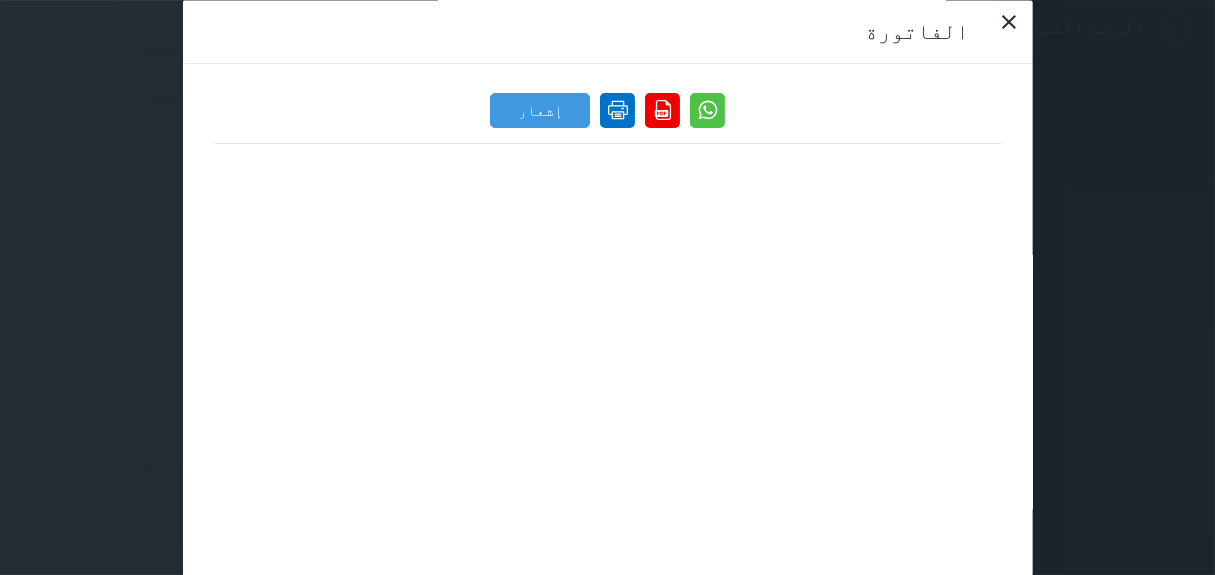 click at bounding box center (617, 110) 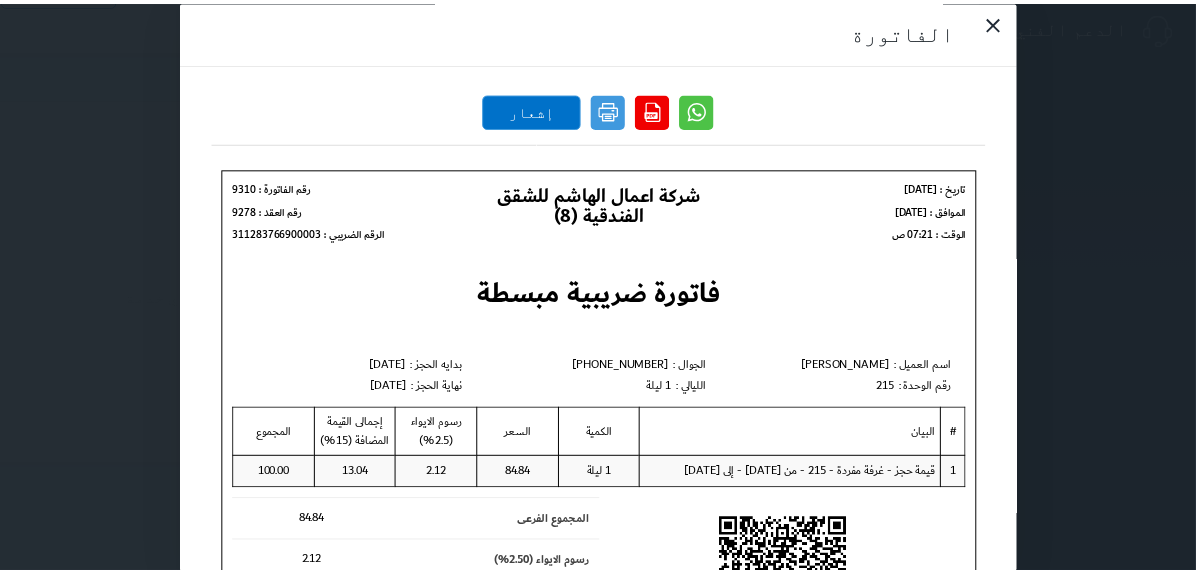 scroll, scrollTop: 0, scrollLeft: 0, axis: both 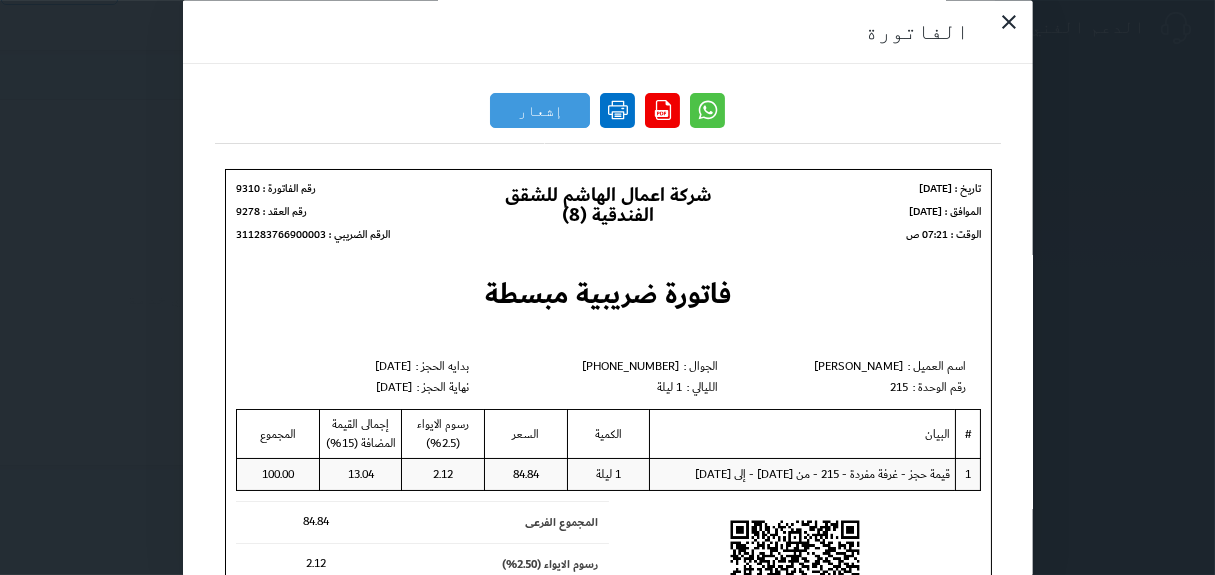 click at bounding box center (617, 110) 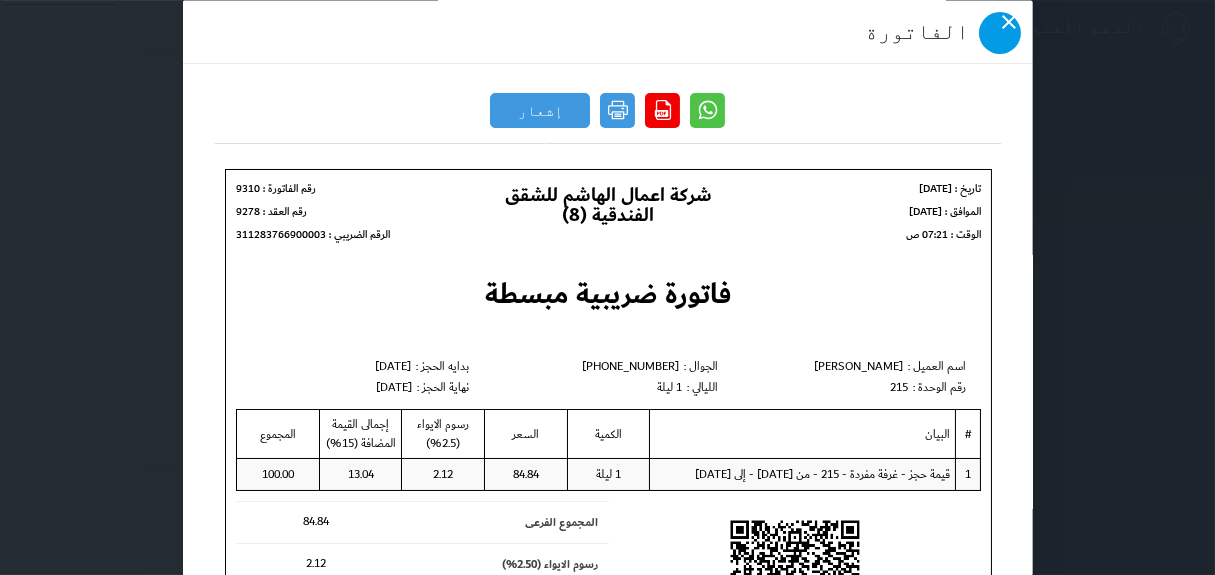click at bounding box center [1000, 33] 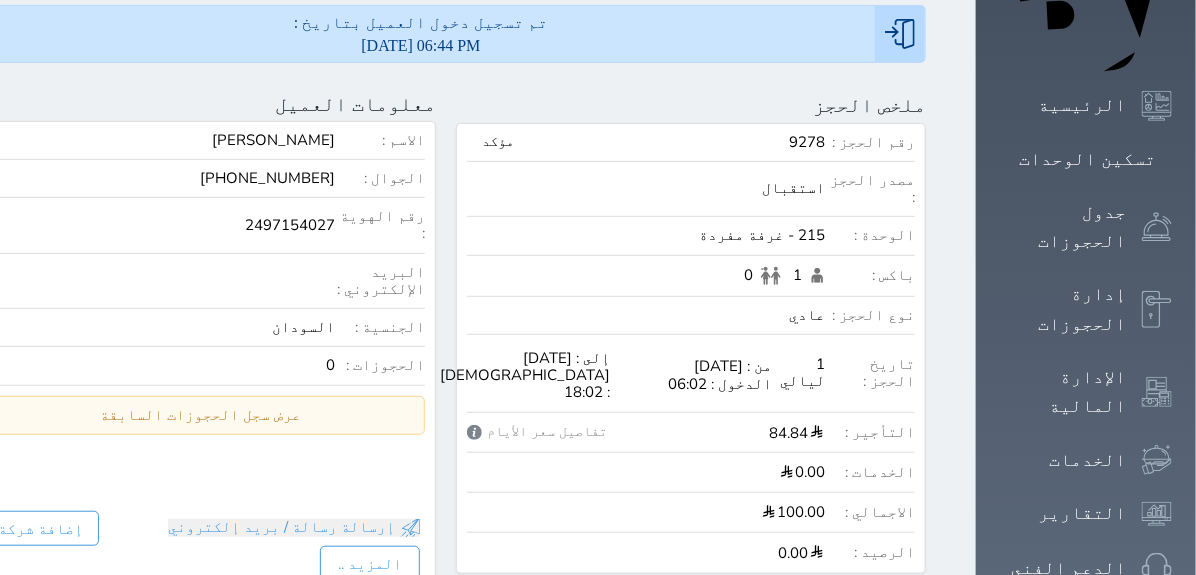 scroll, scrollTop: 0, scrollLeft: 0, axis: both 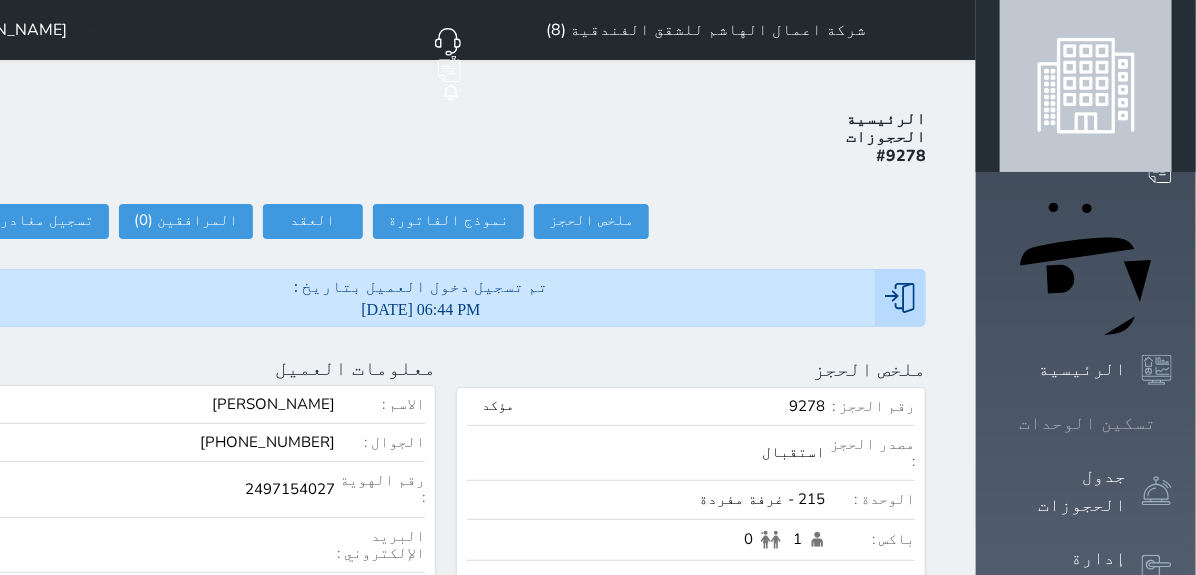 click at bounding box center (1172, 423) 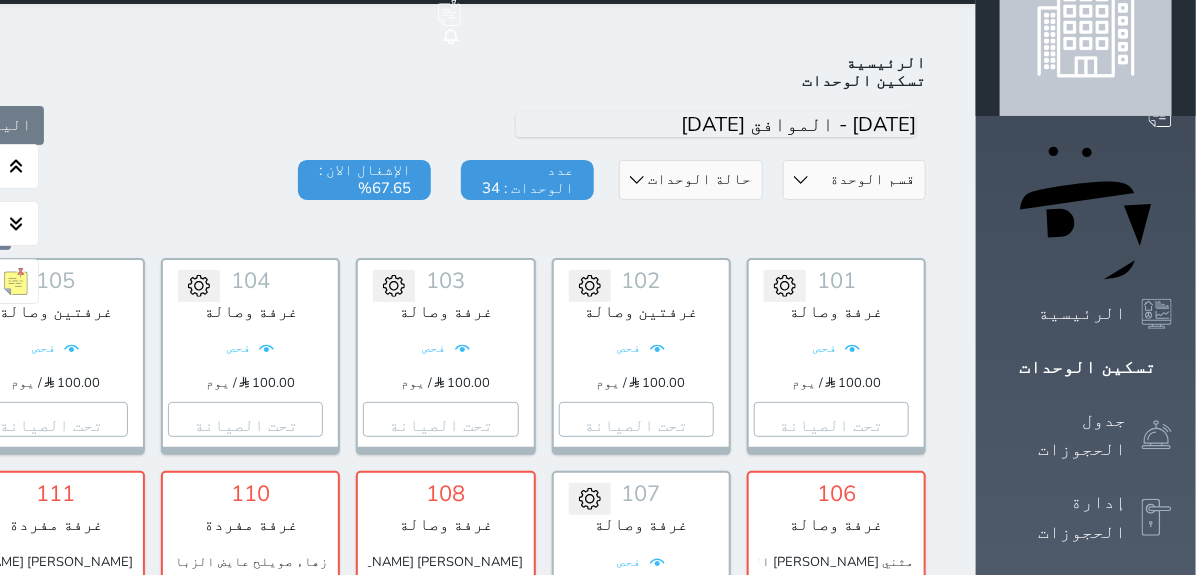 scroll, scrollTop: 77, scrollLeft: 0, axis: vertical 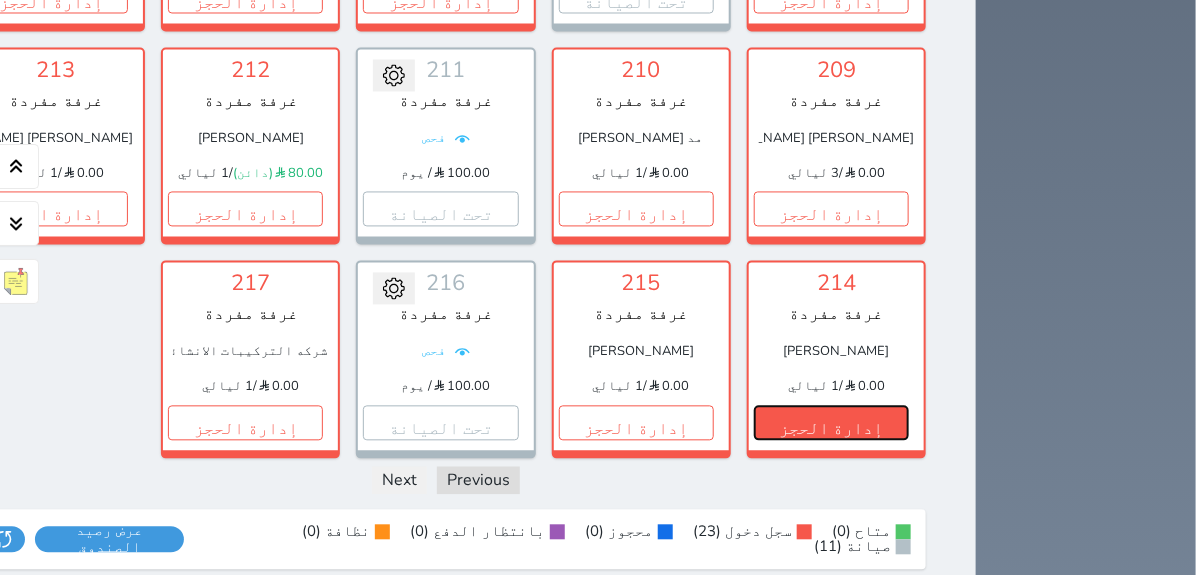 drag, startPoint x: 933, startPoint y: 315, endPoint x: 970, endPoint y: 388, distance: 81.84131 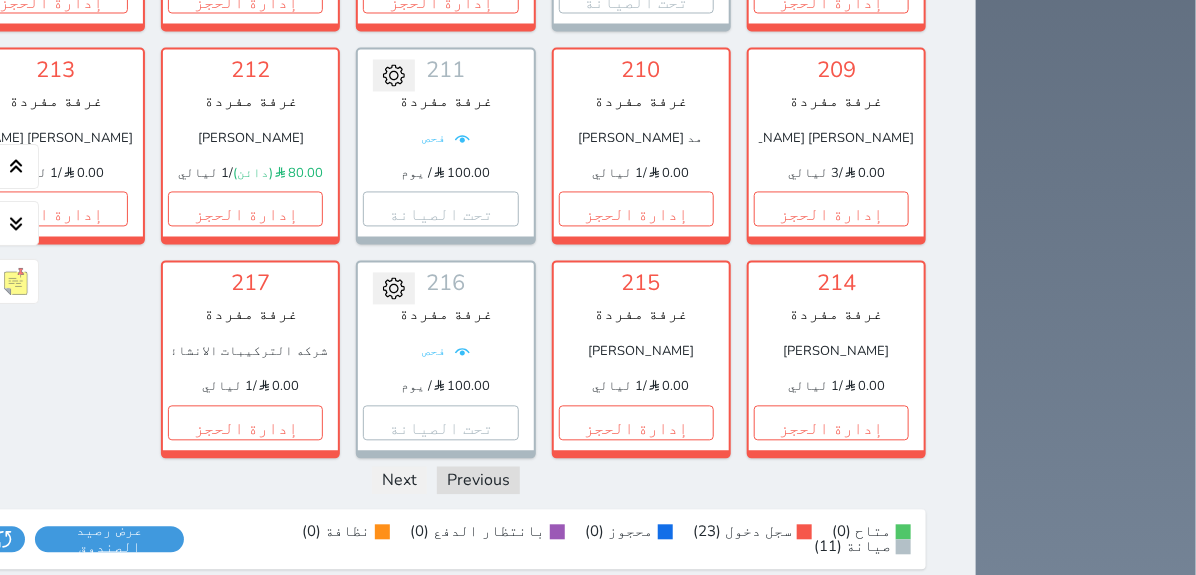drag, startPoint x: 970, startPoint y: 388, endPoint x: 1075, endPoint y: 232, distance: 188.04521 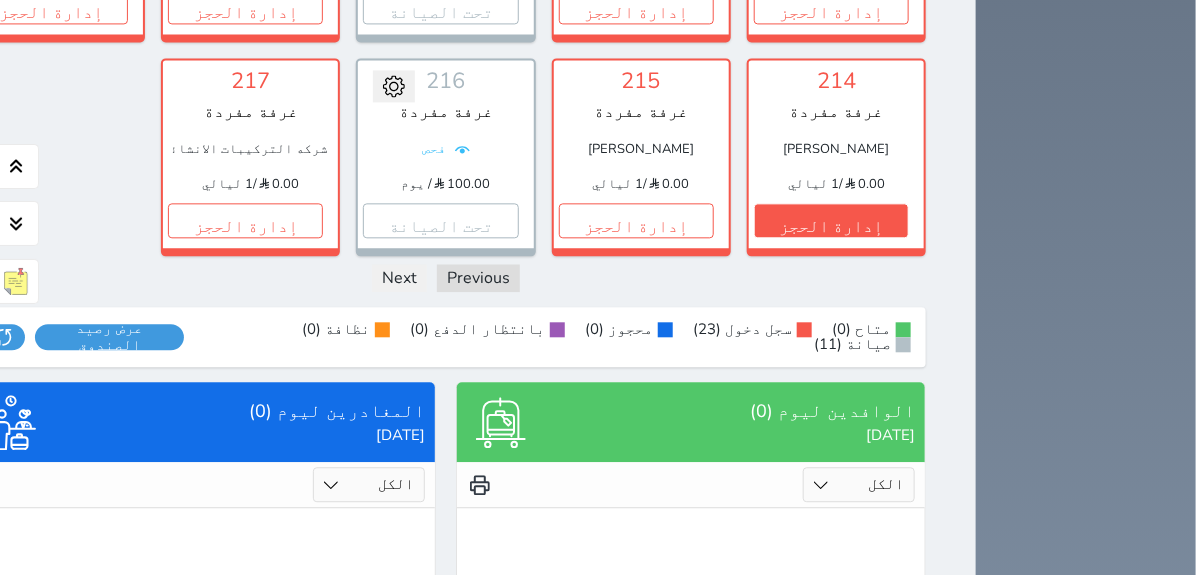 scroll, scrollTop: 1555, scrollLeft: 0, axis: vertical 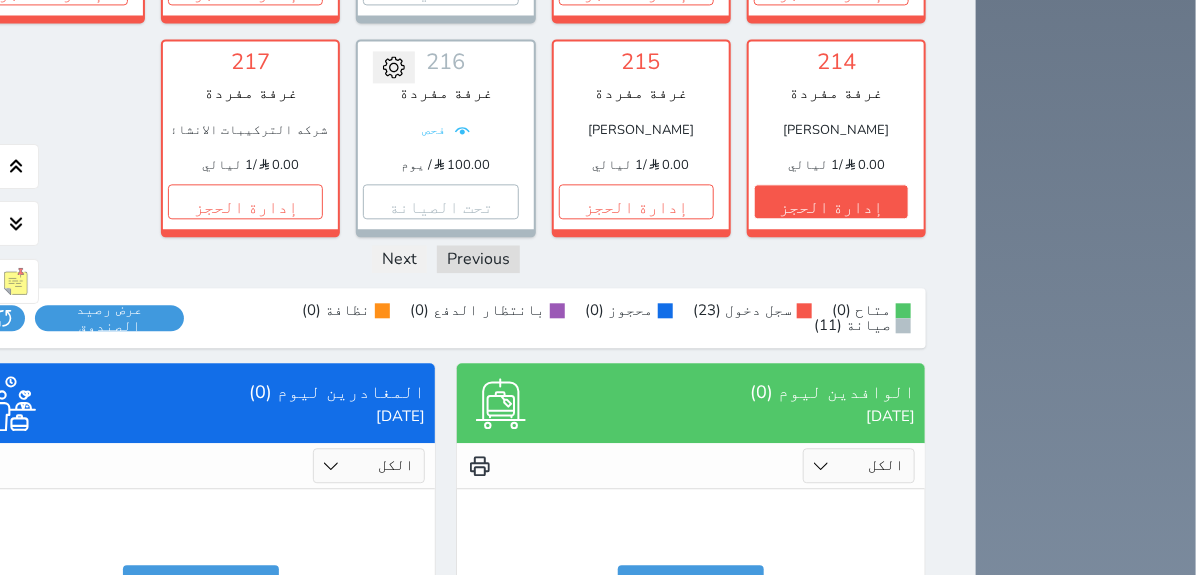 drag, startPoint x: 953, startPoint y: 160, endPoint x: 1027, endPoint y: 138, distance: 77.201035 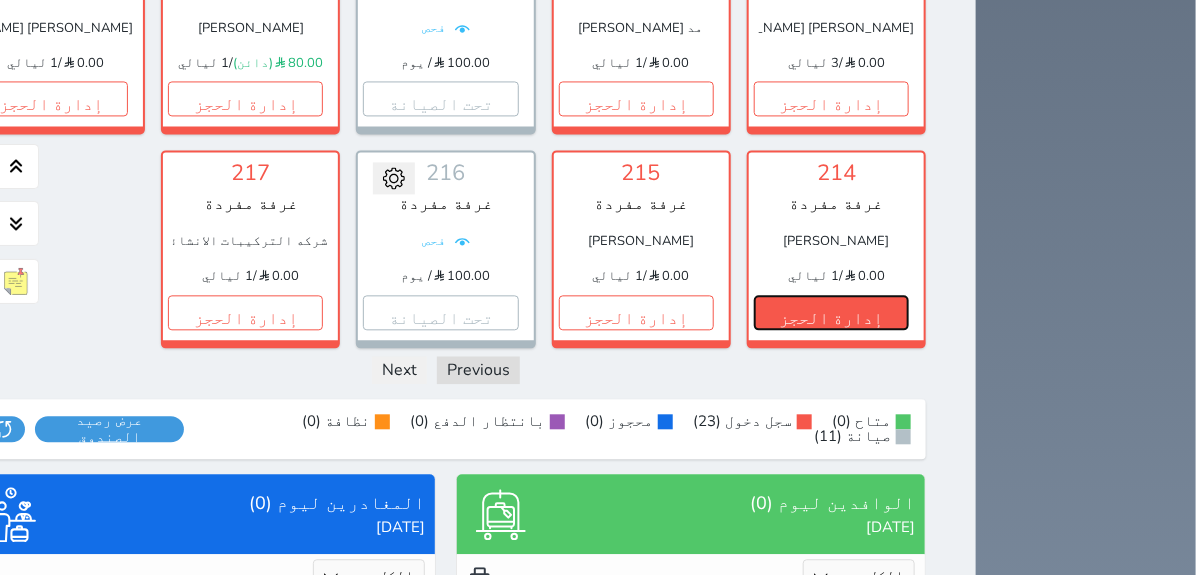 scroll, scrollTop: 1555, scrollLeft: 0, axis: vertical 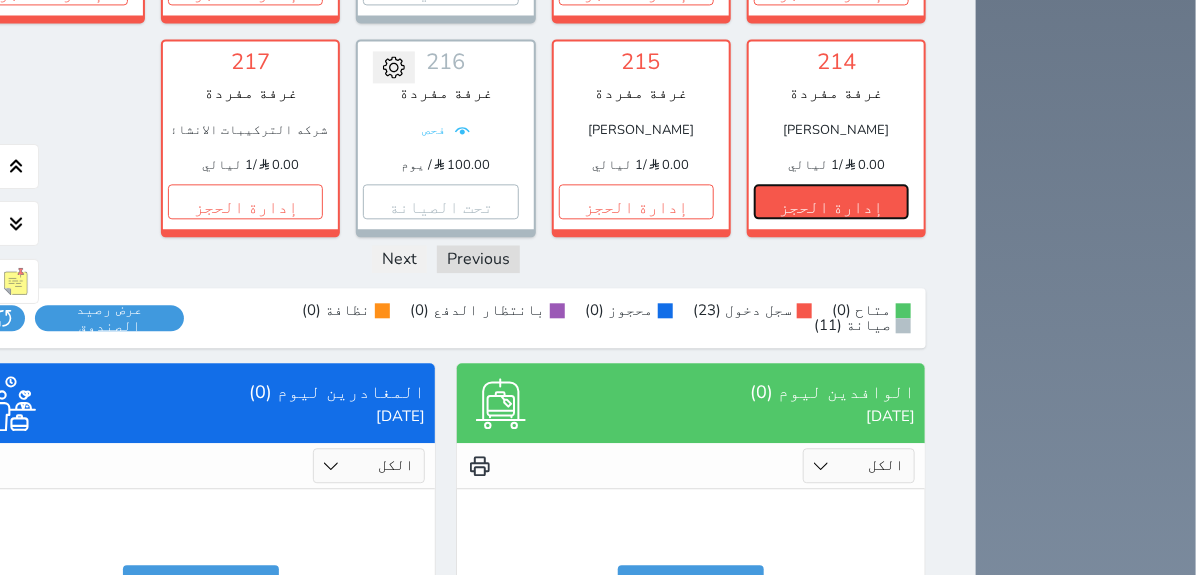 drag, startPoint x: 1027, startPoint y: 138, endPoint x: 1035, endPoint y: 166, distance: 29.12044 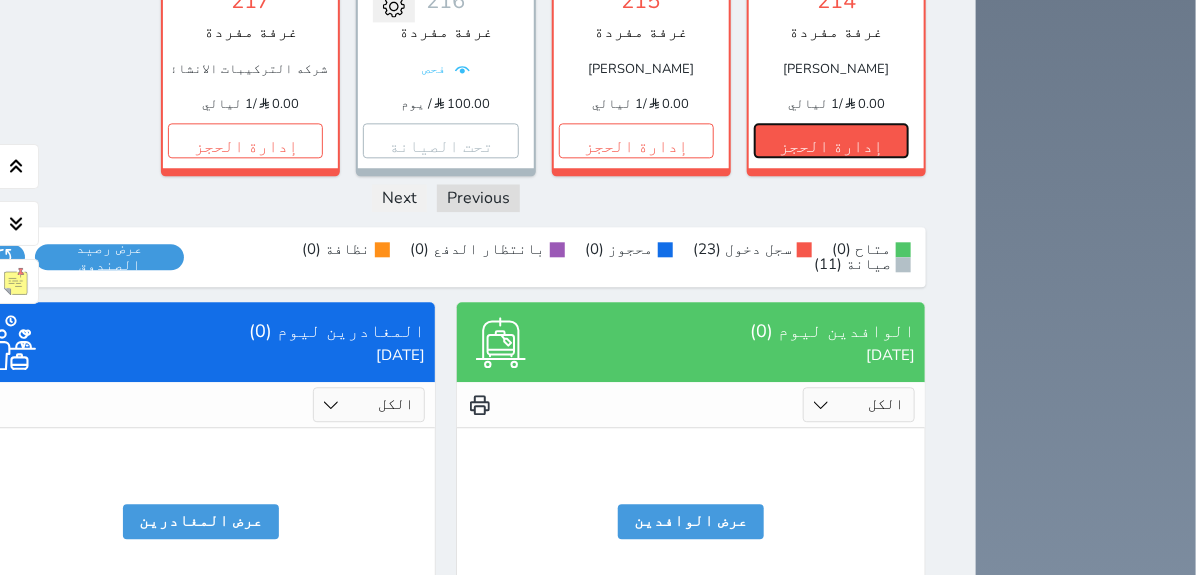 scroll, scrollTop: 1626, scrollLeft: 0, axis: vertical 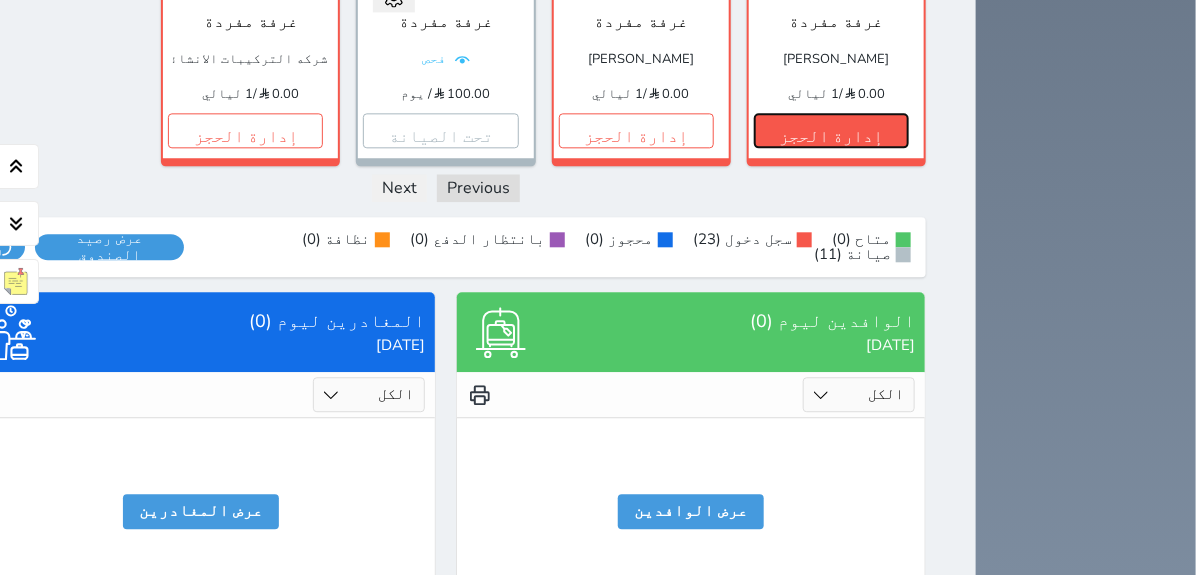 drag, startPoint x: 1035, startPoint y: 166, endPoint x: 947, endPoint y: 96, distance: 112.44554 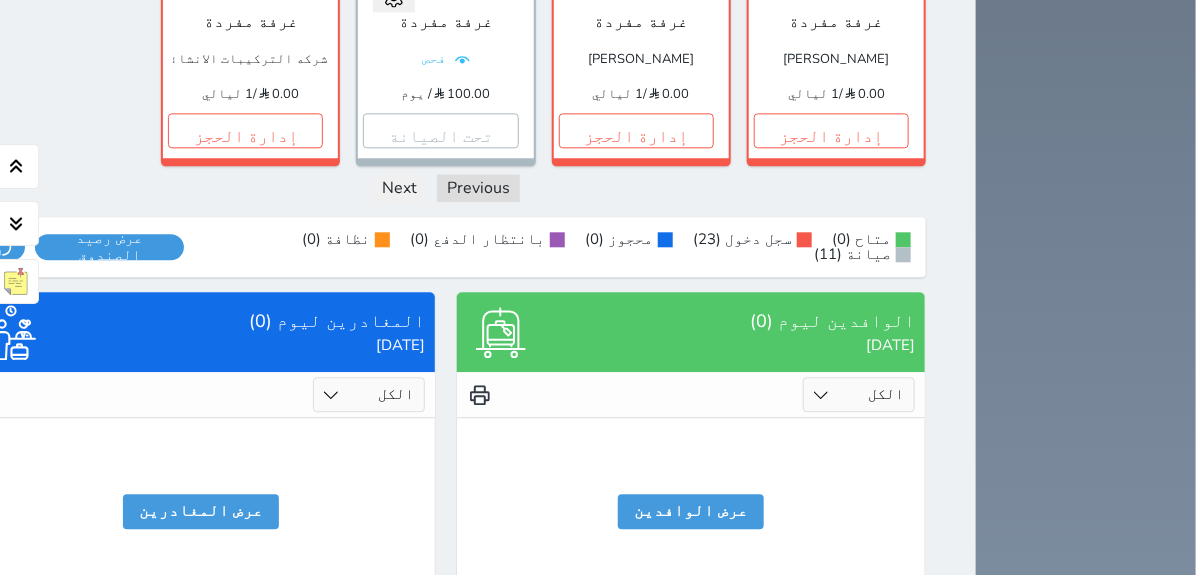 drag, startPoint x: 959, startPoint y: 91, endPoint x: 1186, endPoint y: 492, distance: 460.7928 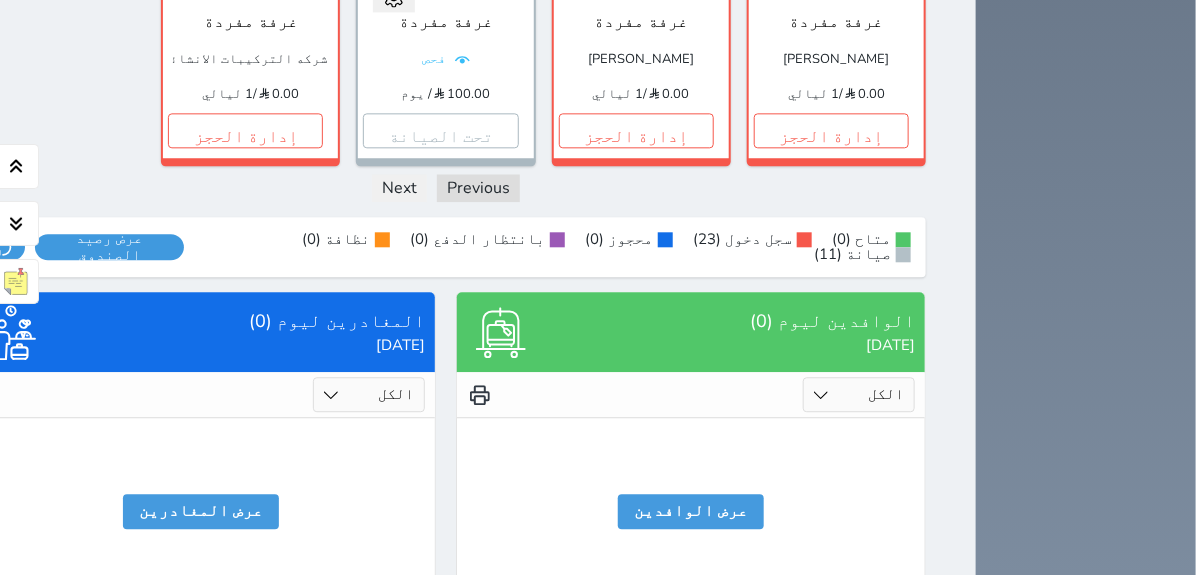scroll, scrollTop: 1515, scrollLeft: 0, axis: vertical 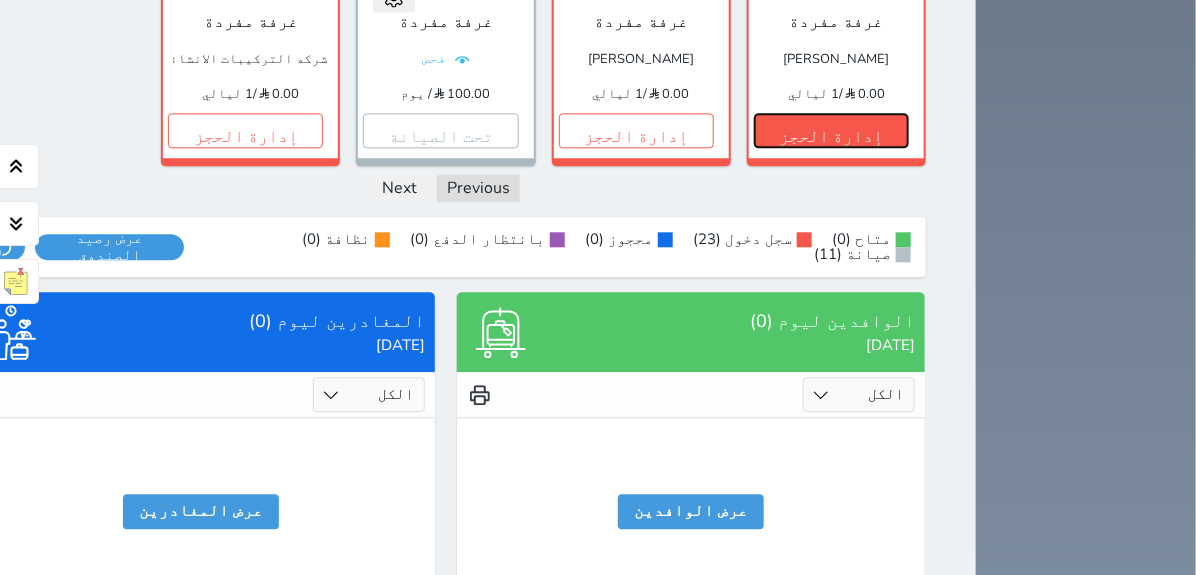 click on "إدارة الحجز" at bounding box center [831, 130] 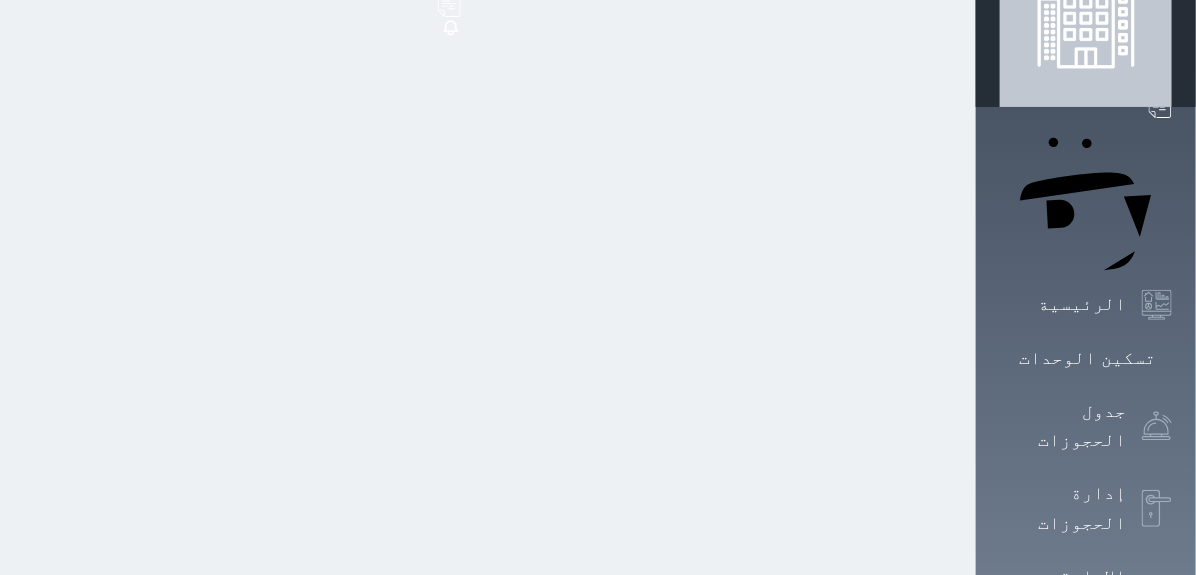 scroll, scrollTop: 0, scrollLeft: 0, axis: both 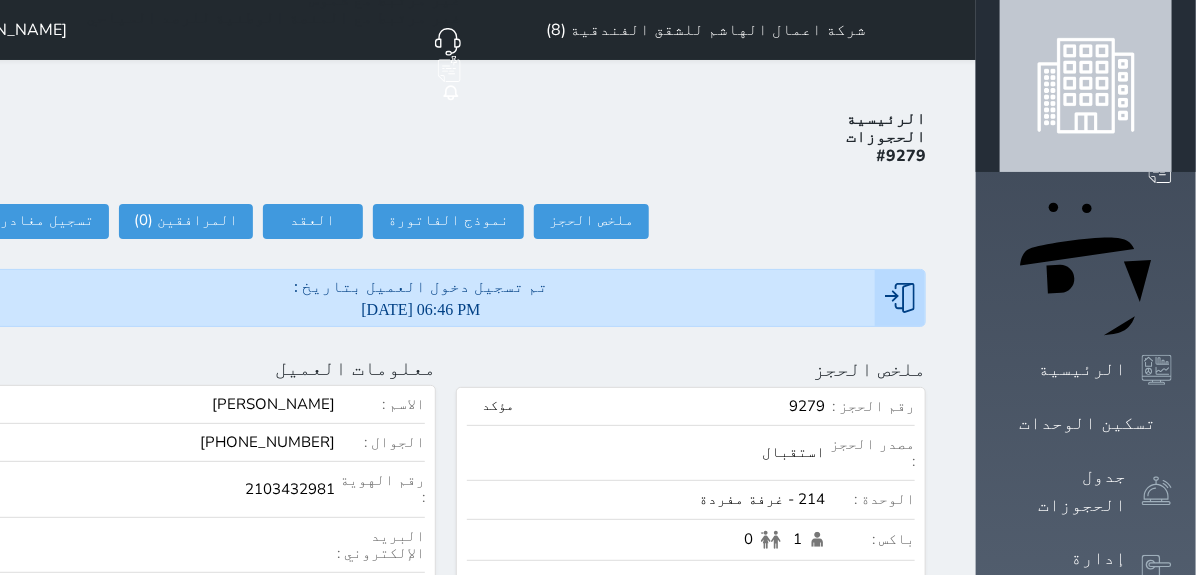 click on "#9279" at bounding box center (901, 156) 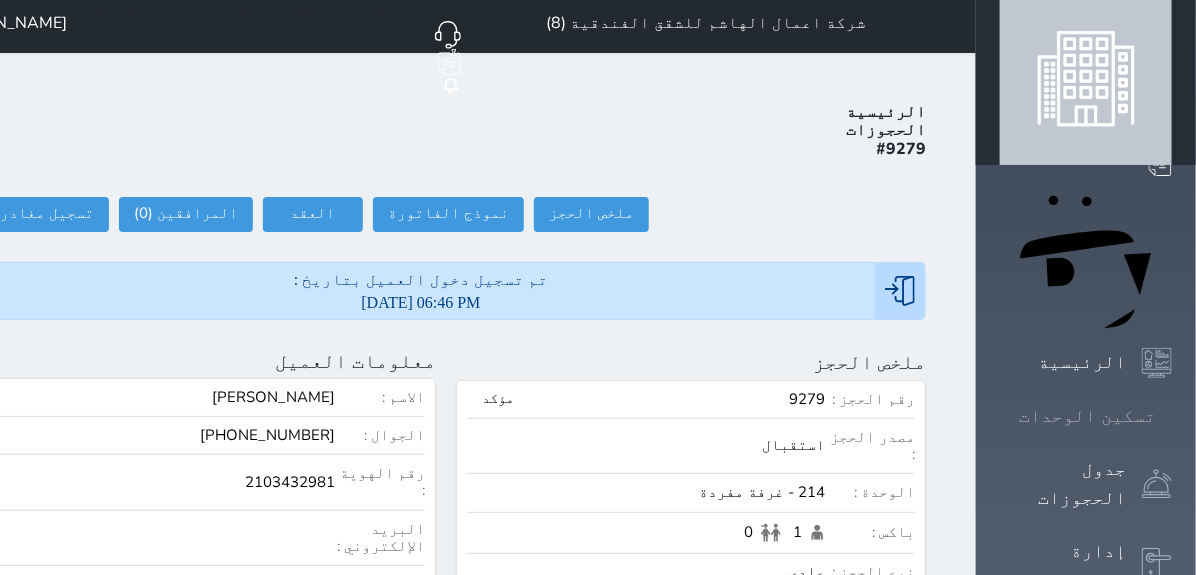 scroll, scrollTop: 0, scrollLeft: 0, axis: both 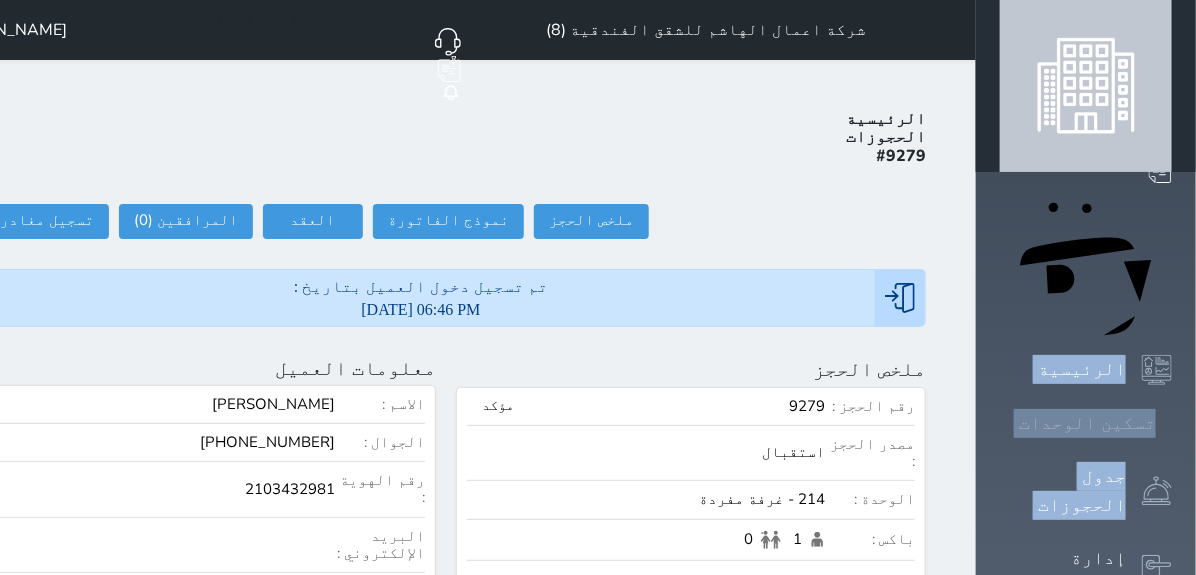 drag, startPoint x: 1194, startPoint y: 169, endPoint x: 1179, endPoint y: 227, distance: 59.908264 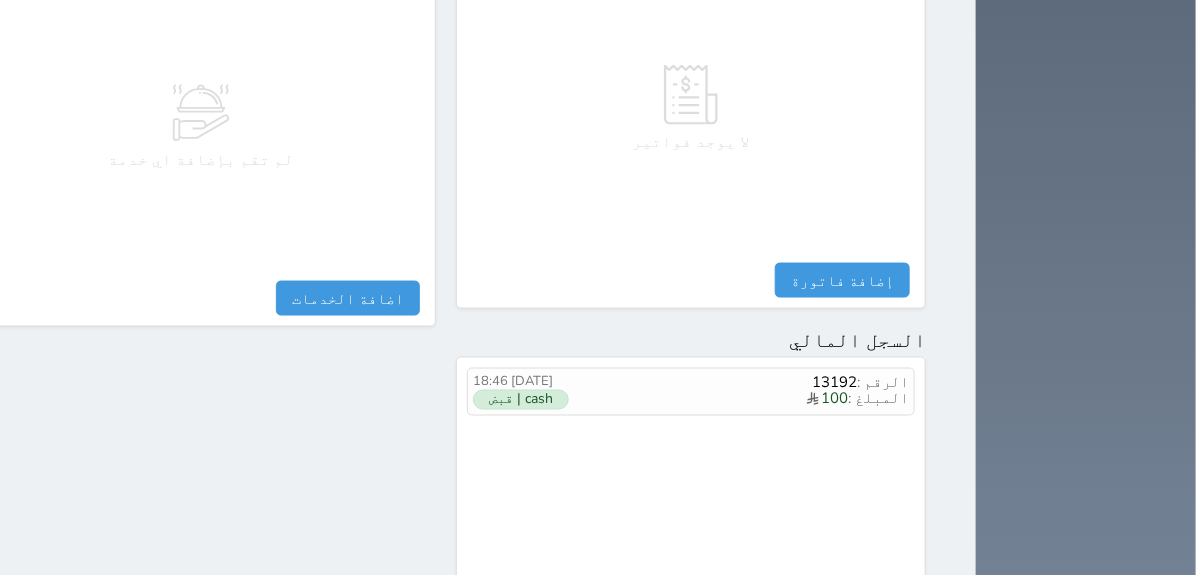 scroll, scrollTop: 1148, scrollLeft: 0, axis: vertical 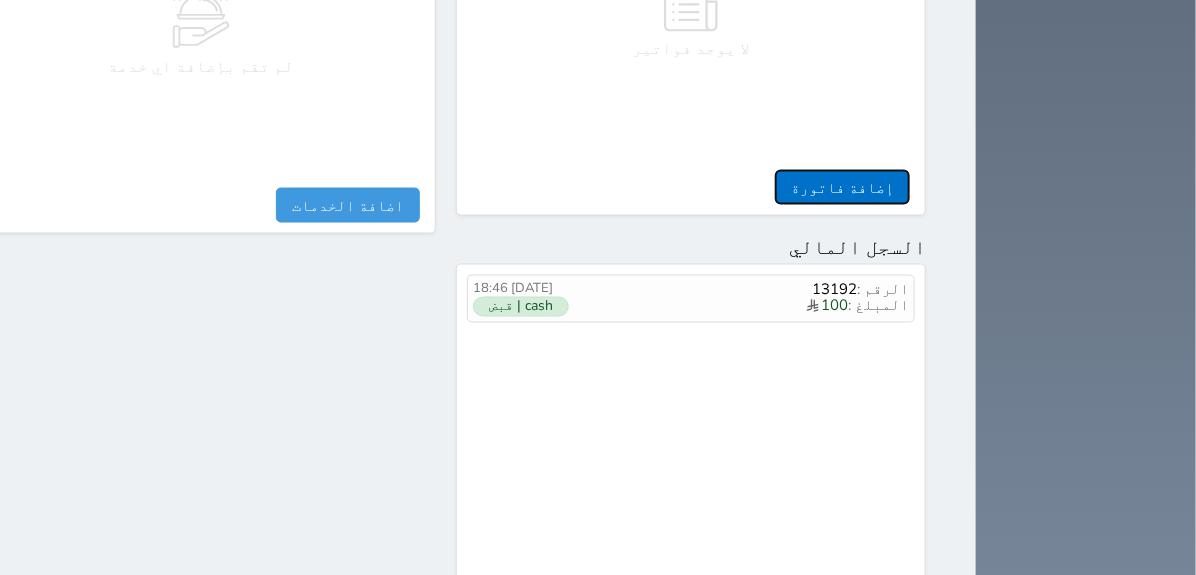 click on "إضافة فاتورة" at bounding box center [842, 187] 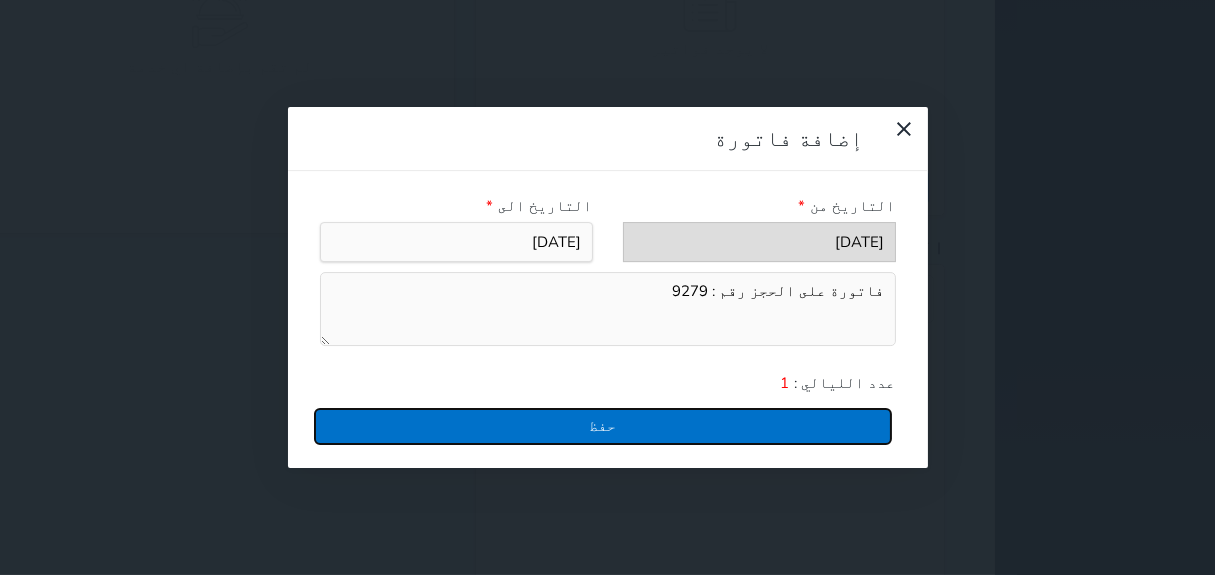 click on "حفظ" at bounding box center [603, 426] 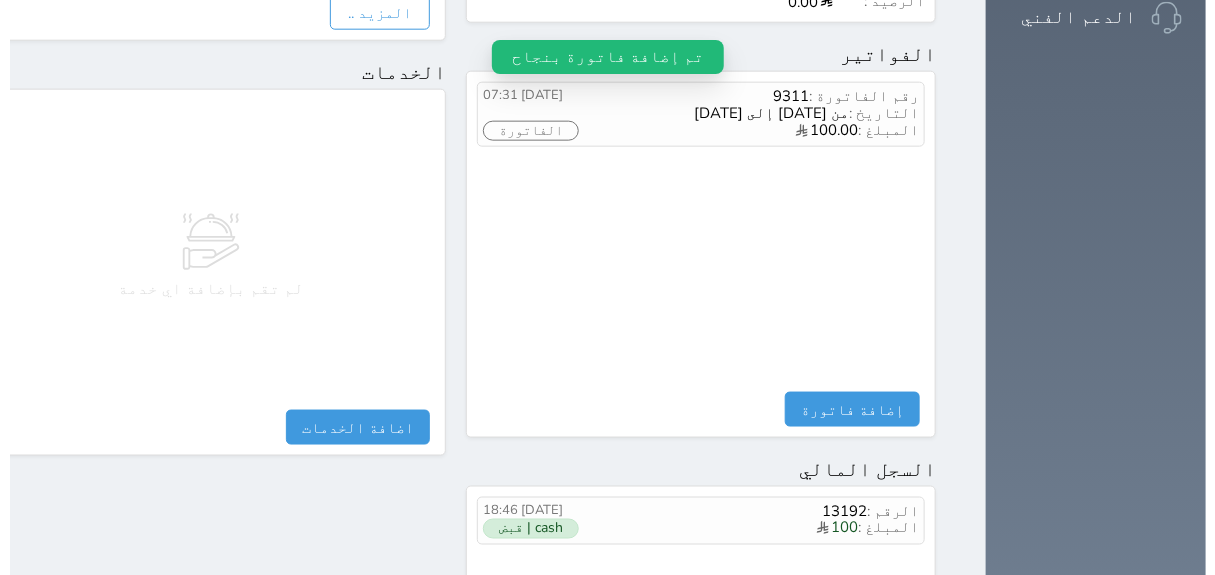 scroll, scrollTop: 704, scrollLeft: 0, axis: vertical 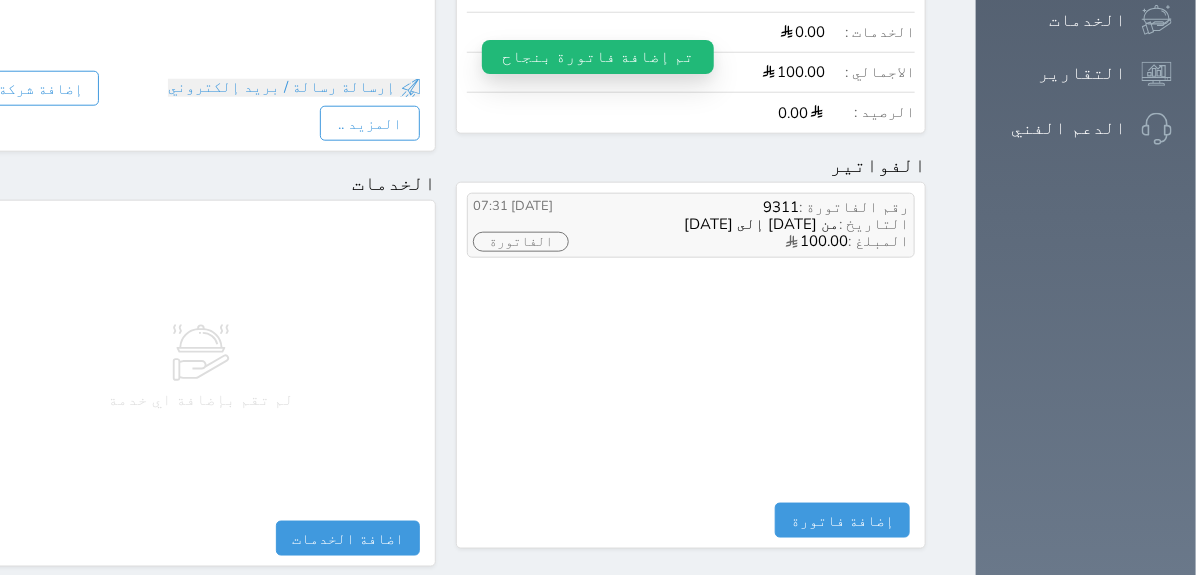 click on "الفاتورة" at bounding box center [521, 242] 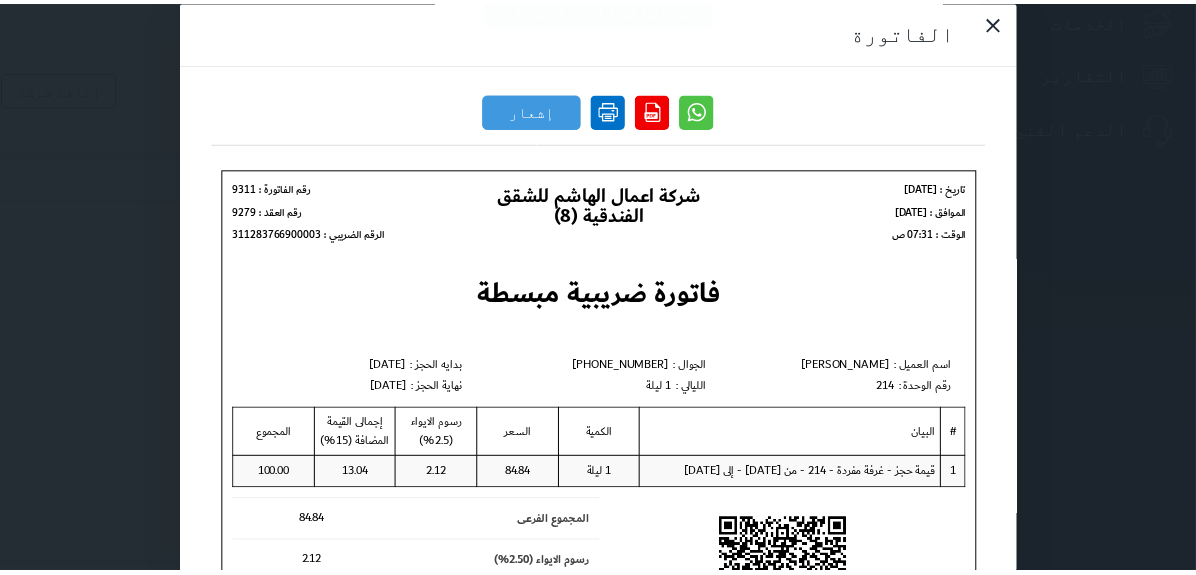 scroll, scrollTop: 0, scrollLeft: 0, axis: both 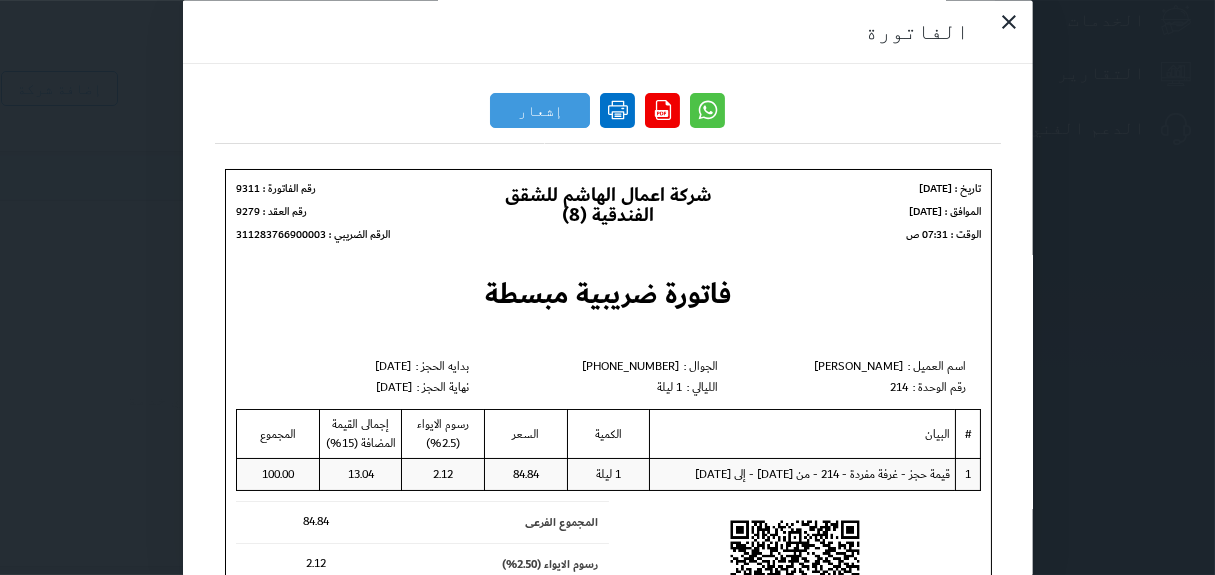 click at bounding box center (617, 110) 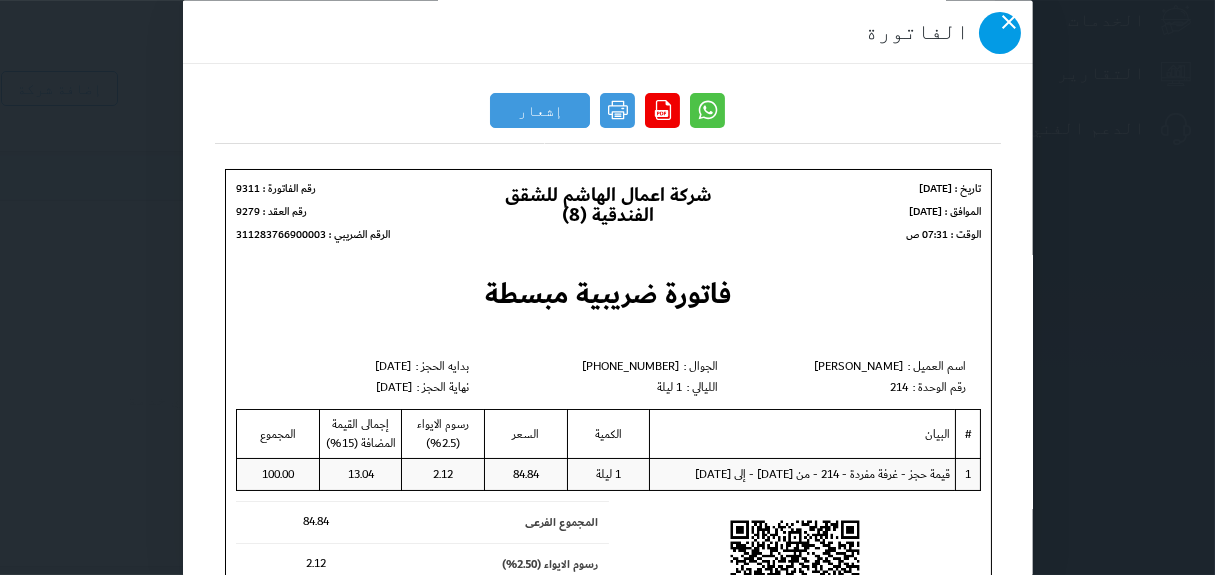 click 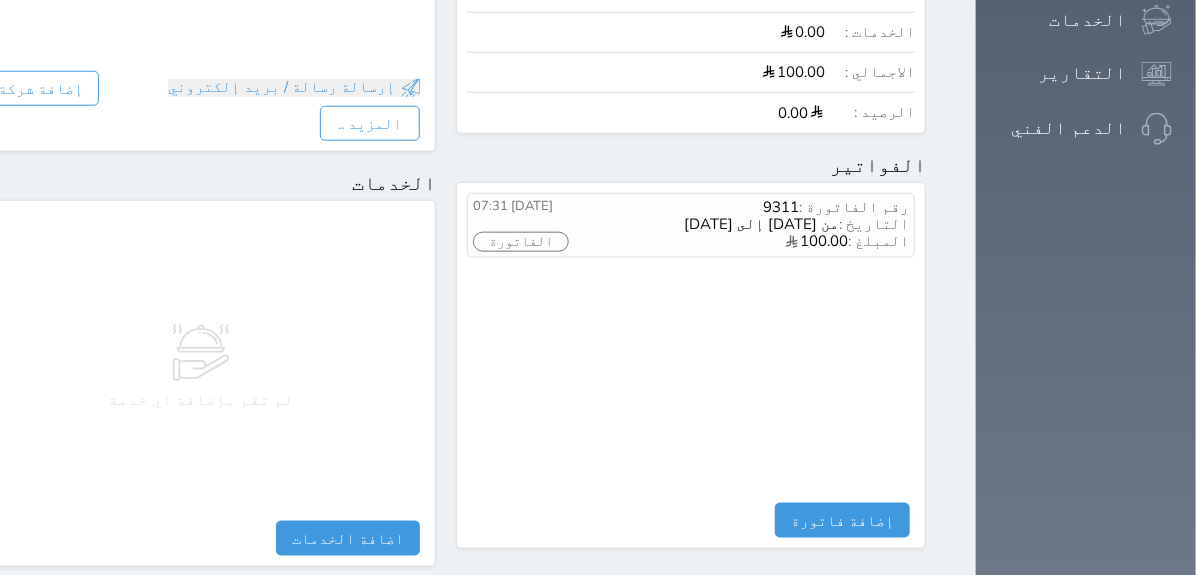 scroll, scrollTop: 0, scrollLeft: 0, axis: both 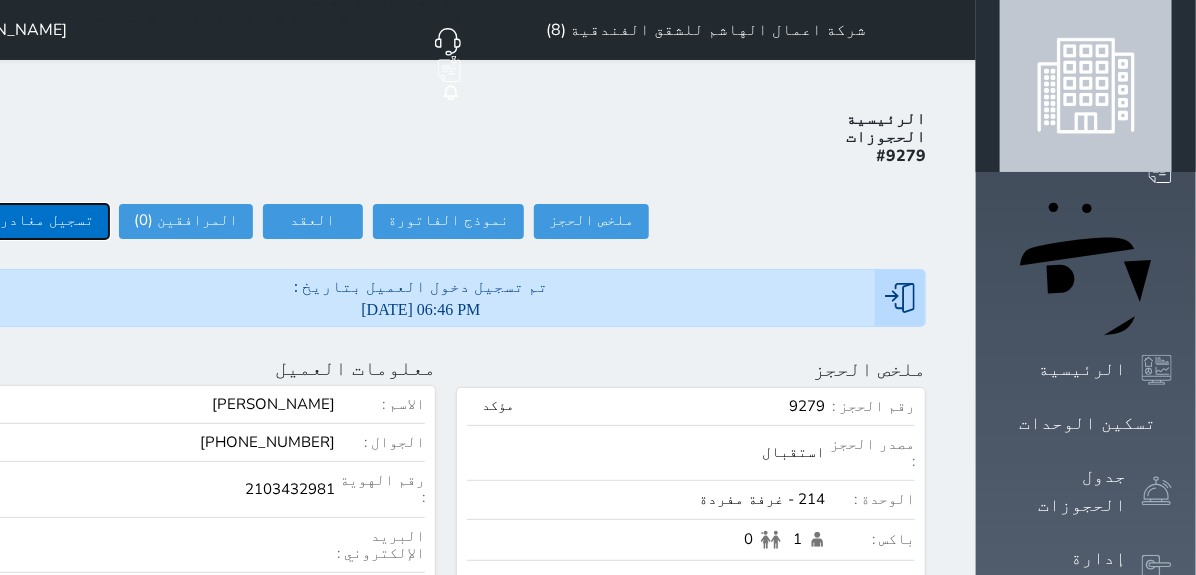 click on "تسجيل مغادرة" at bounding box center (42, 221) 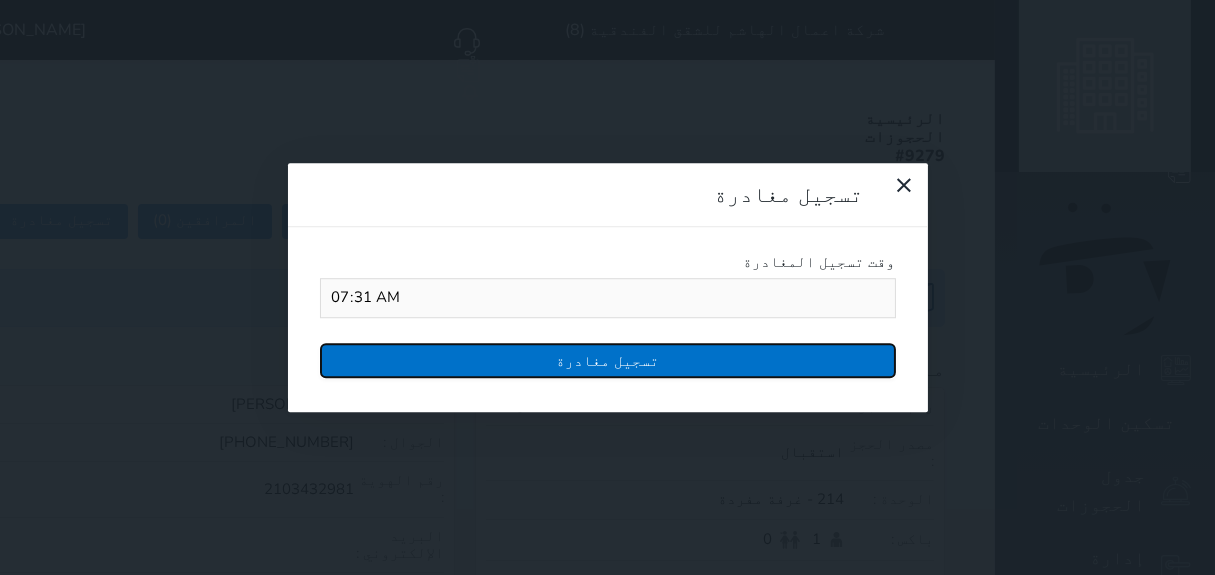 click on "تسجيل مغادرة" at bounding box center [608, 360] 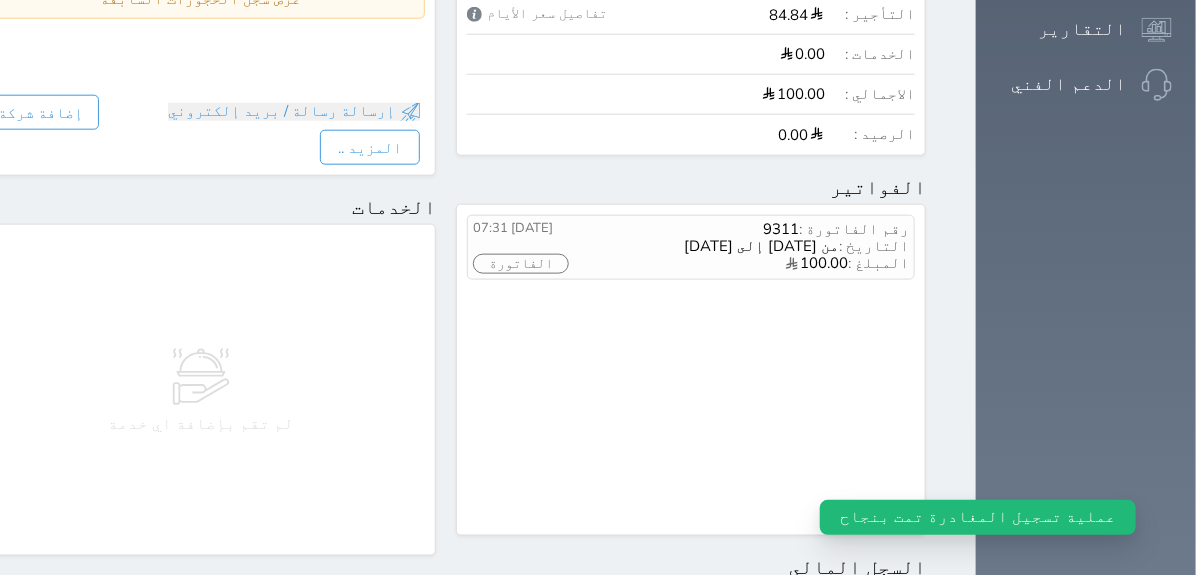 scroll, scrollTop: 244, scrollLeft: 0, axis: vertical 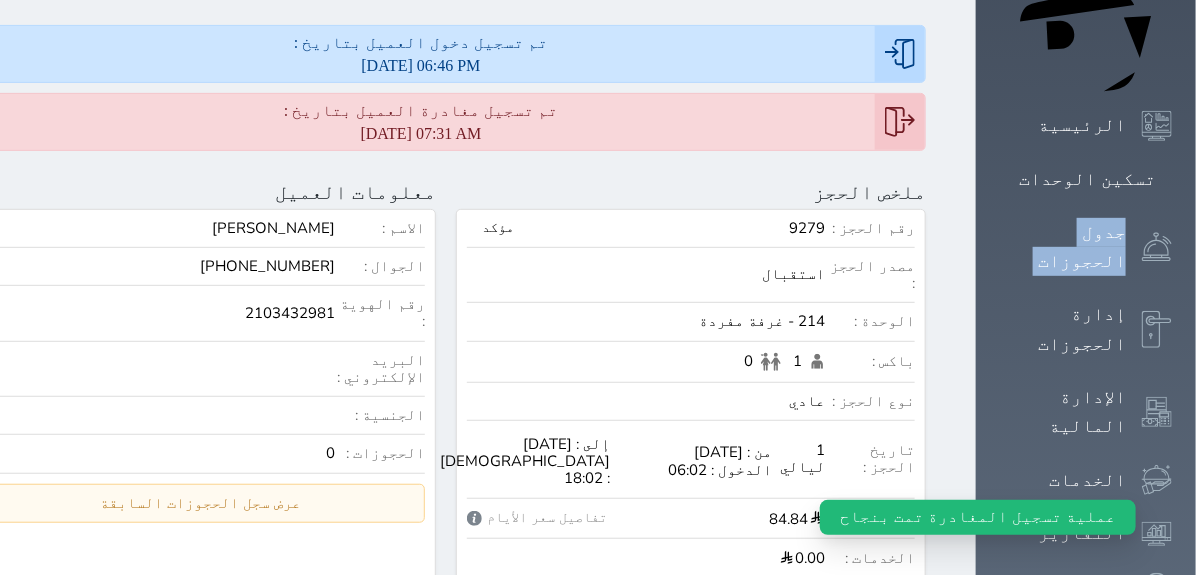 drag, startPoint x: 1193, startPoint y: 120, endPoint x: 1207, endPoint y: 86, distance: 36.769554 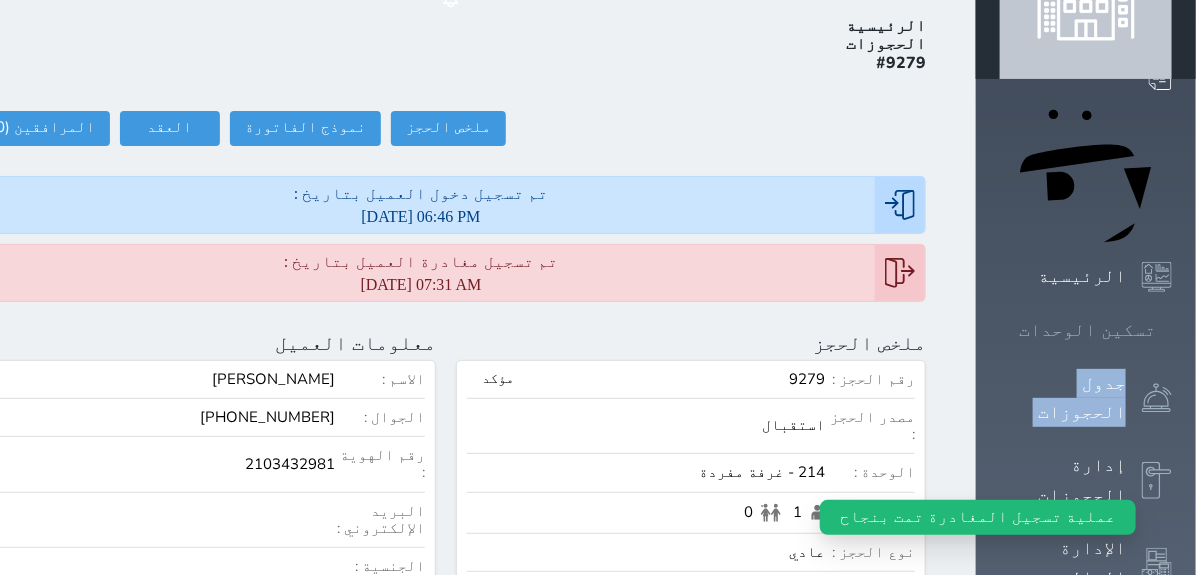 click at bounding box center [1172, 330] 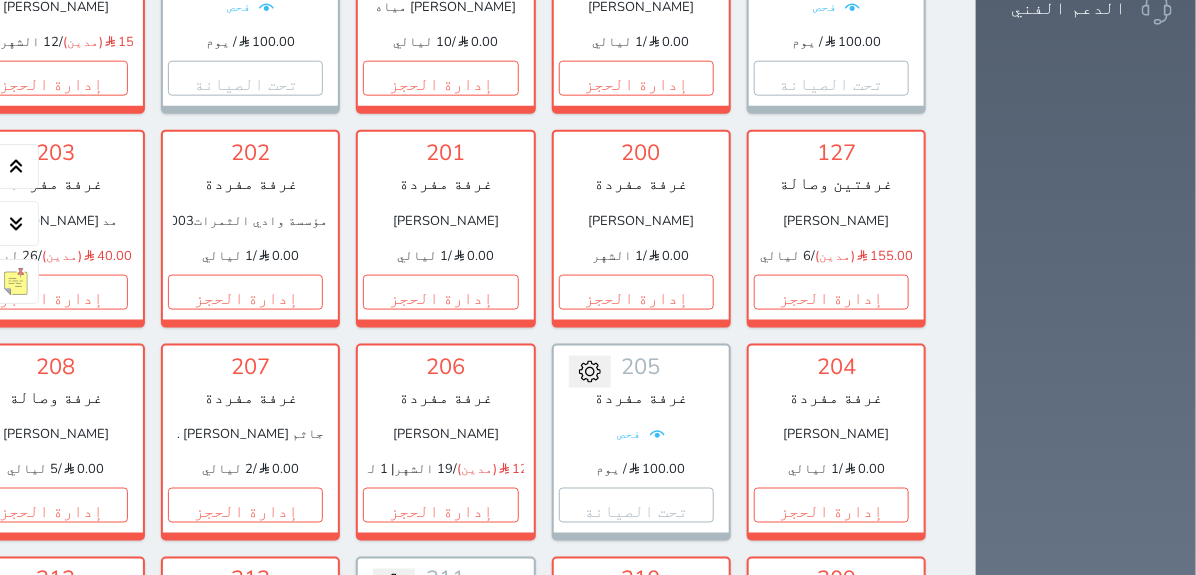 scroll, scrollTop: 1221, scrollLeft: 0, axis: vertical 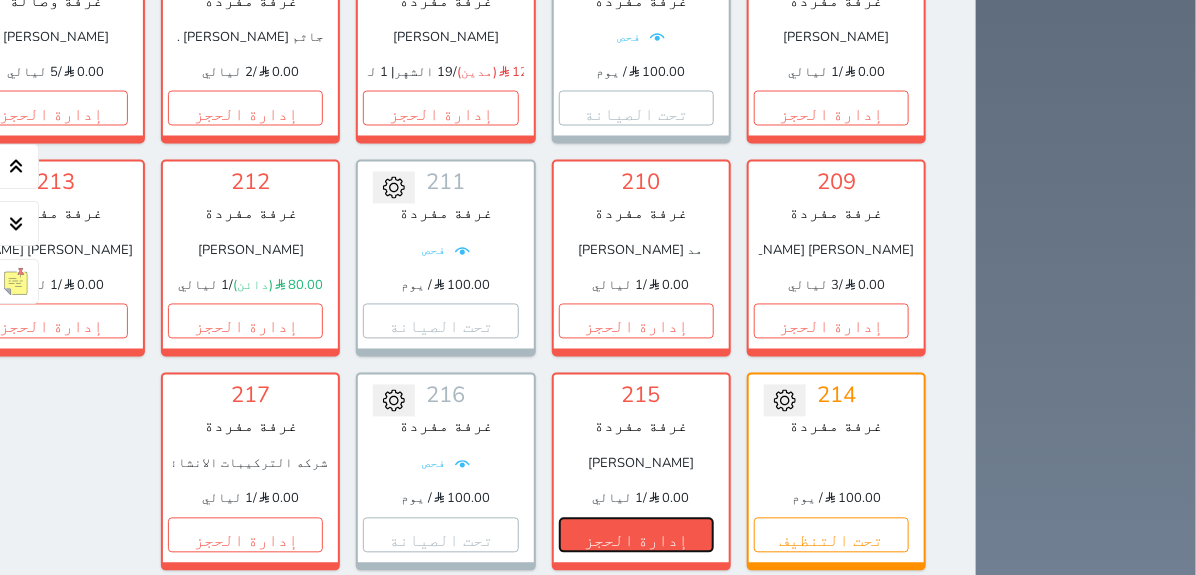 click on "إدارة الحجز" at bounding box center [636, 535] 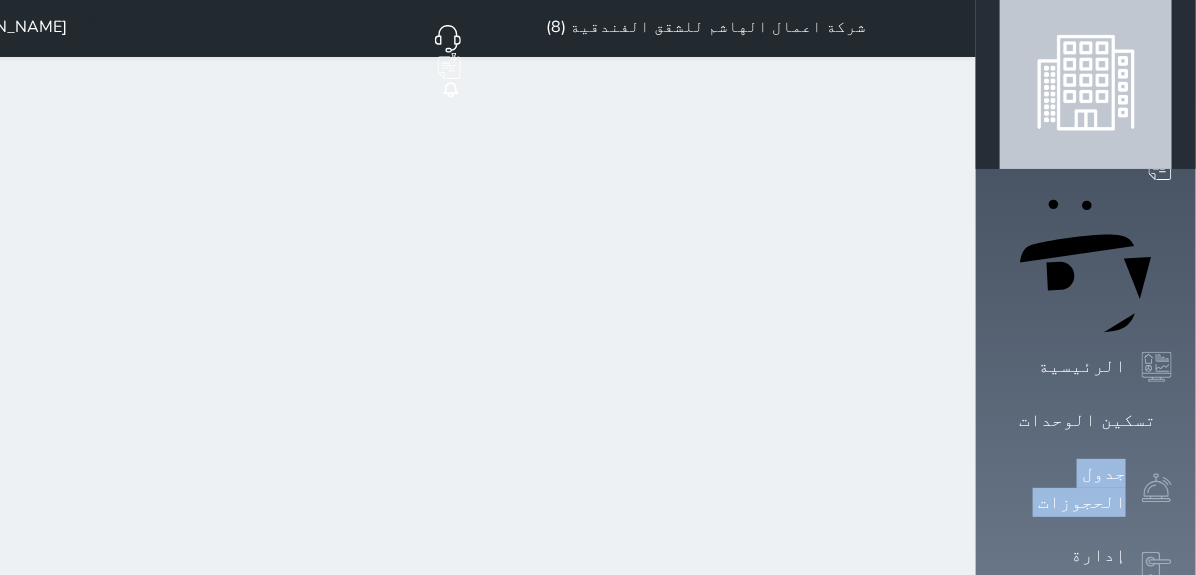 scroll, scrollTop: 0, scrollLeft: 0, axis: both 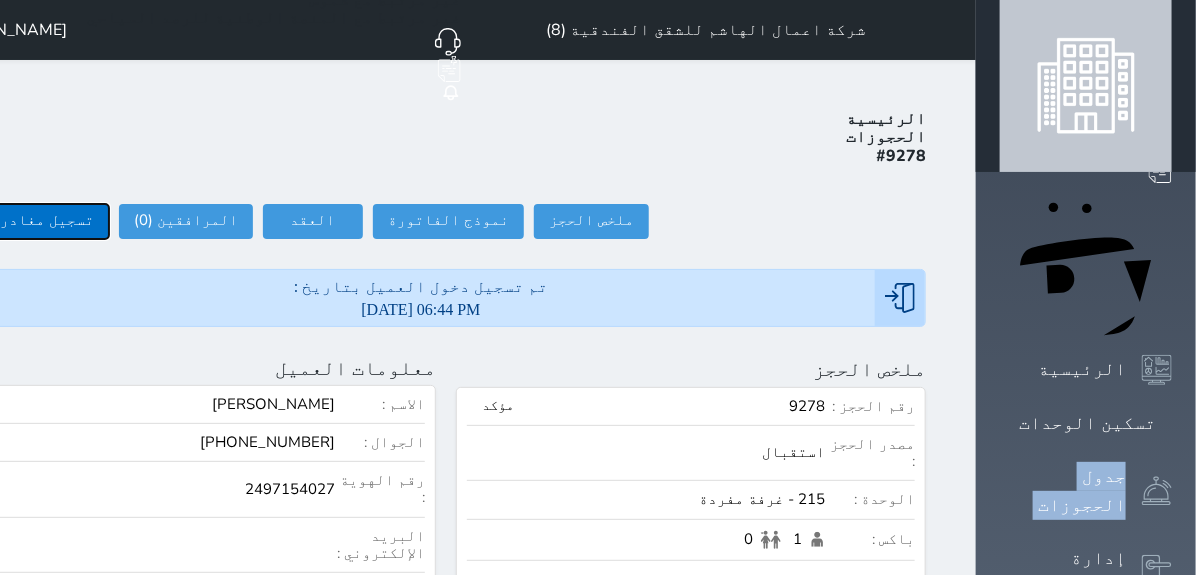click on "تسجيل مغادرة" at bounding box center (42, 221) 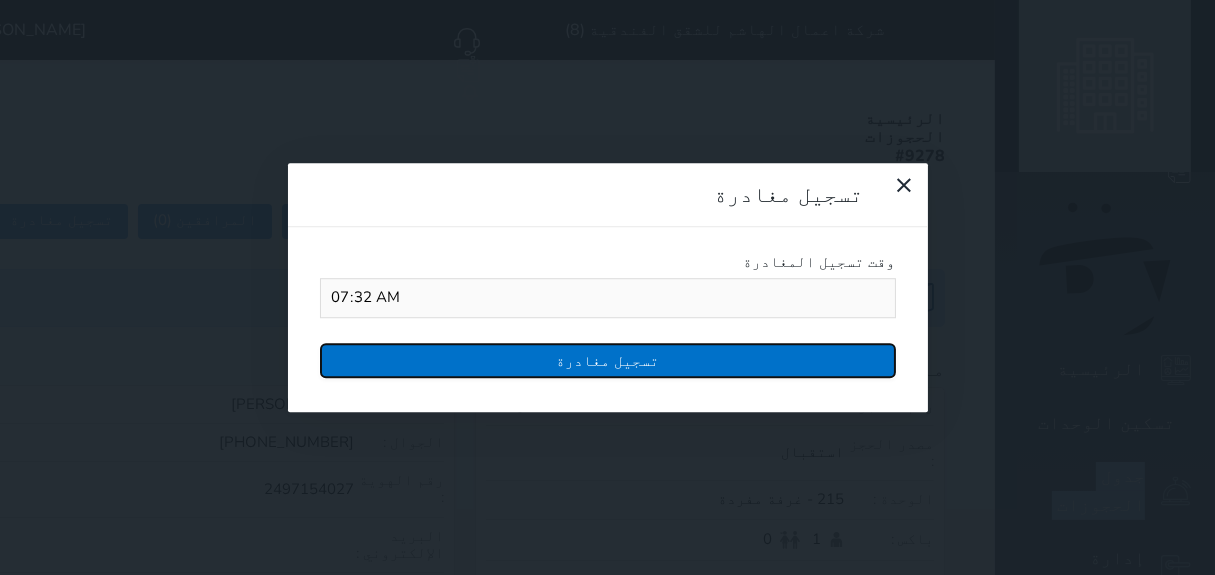 click on "تسجيل مغادرة" at bounding box center [608, 360] 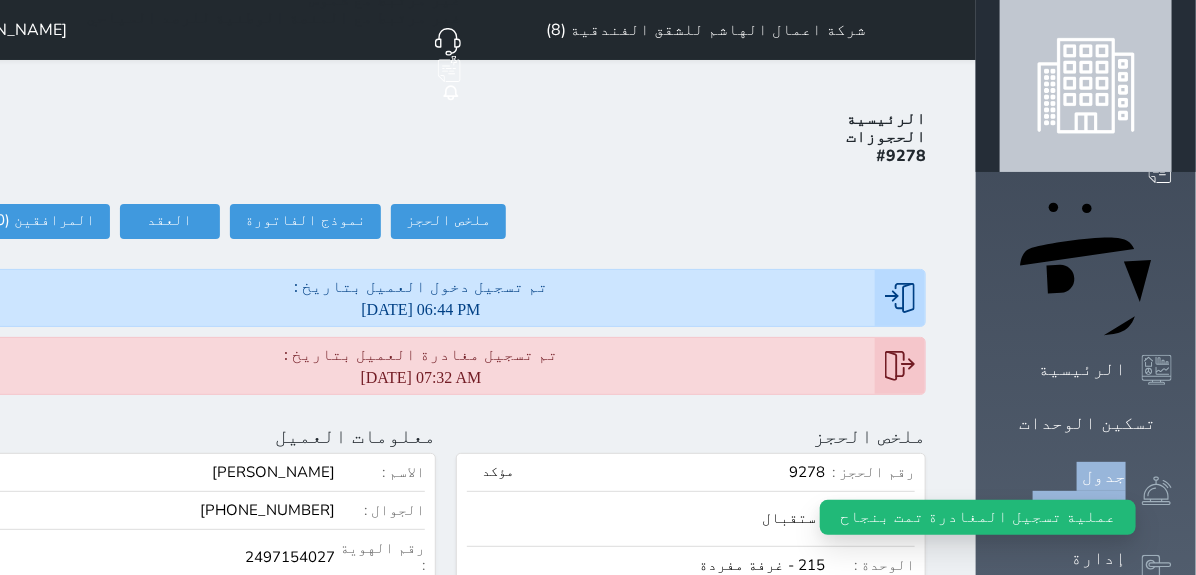 scroll, scrollTop: 1144, scrollLeft: 0, axis: vertical 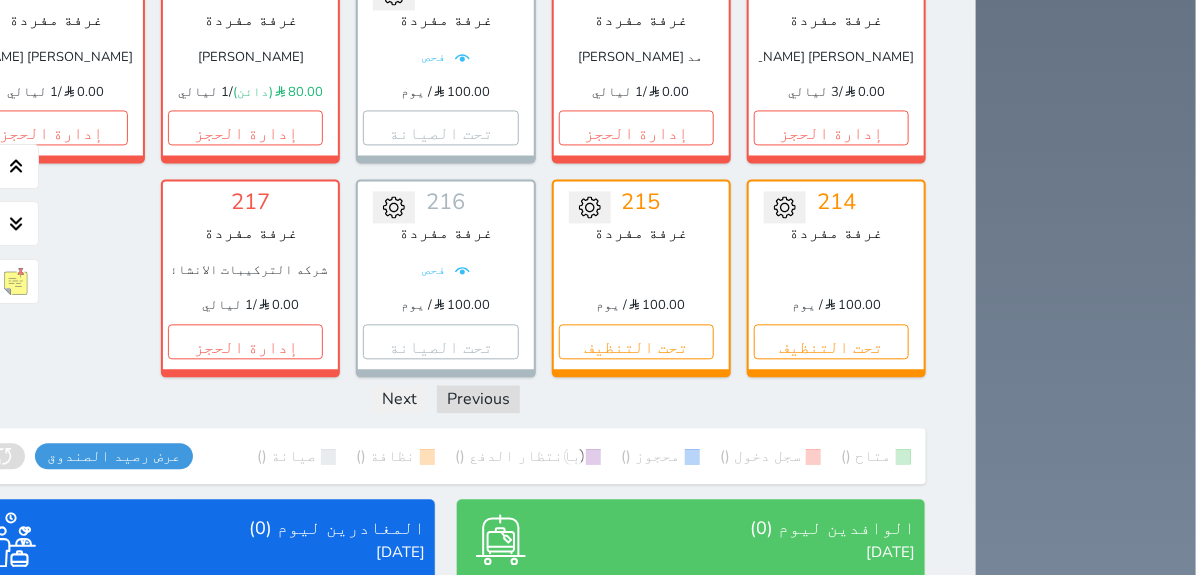 click on "100.00
/ يوم" at bounding box center [836, 306] 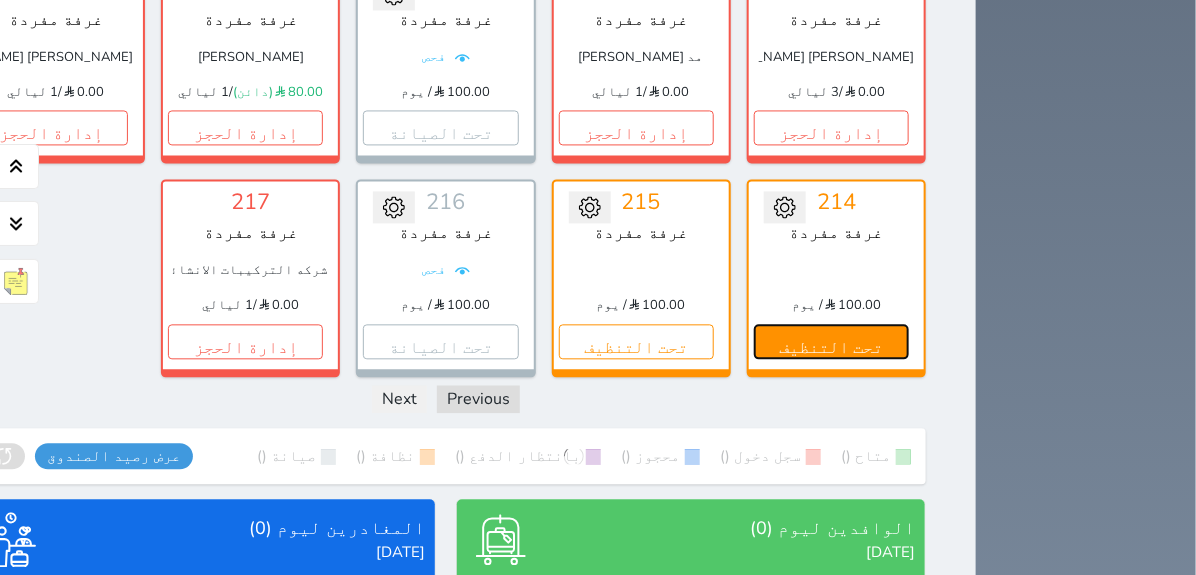 click on "تحت التنظيف" at bounding box center [831, 341] 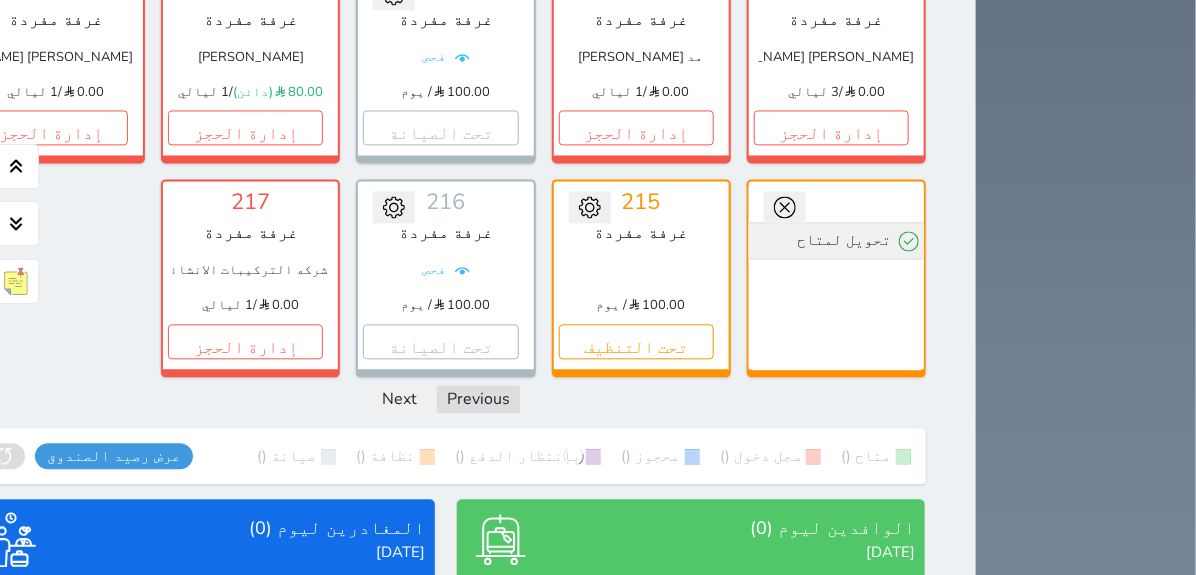 click on "تحويل لمتاح" at bounding box center [836, 240] 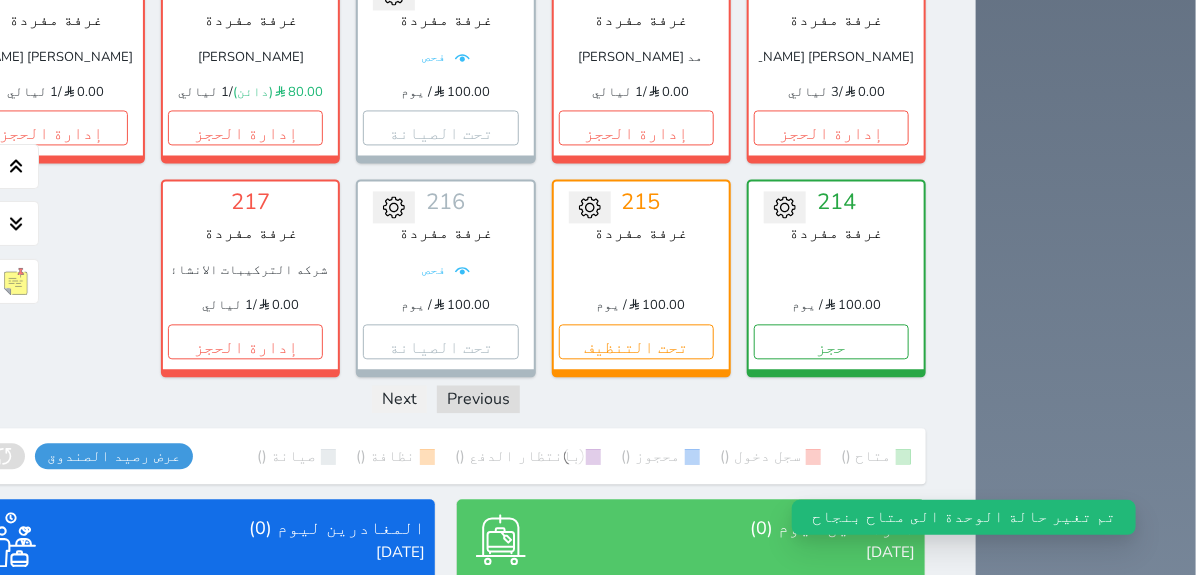 drag, startPoint x: 714, startPoint y: 332, endPoint x: 714, endPoint y: 292, distance: 40 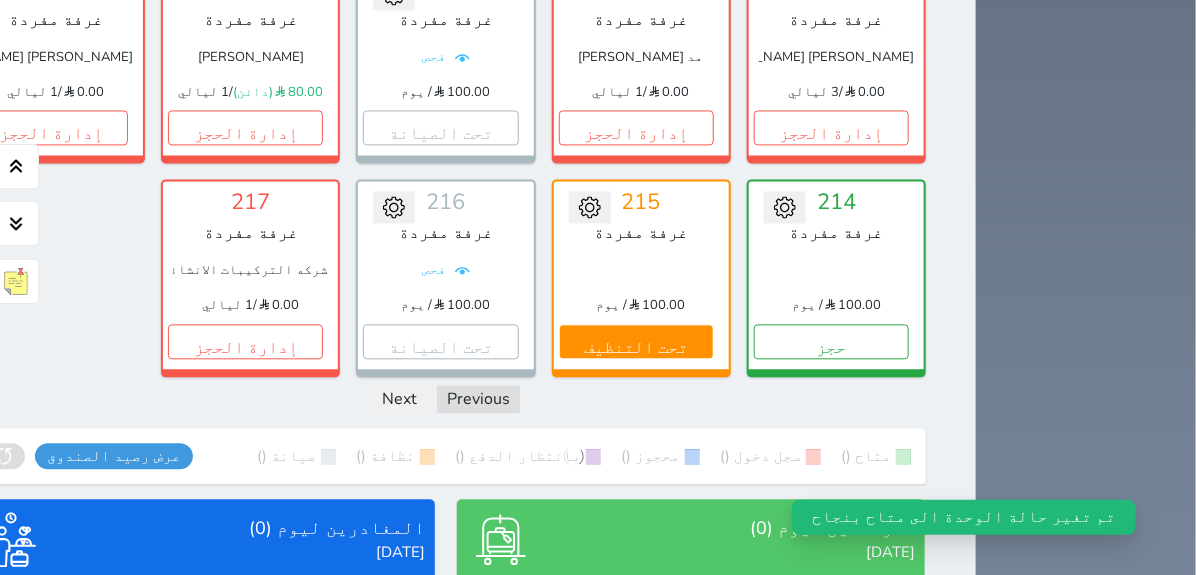 click on "تحويل لمتاح
215   غرفة مفردة
100.00
/ يوم             تحت التنظيف         تغيير الحالة الى صيانة                   التاريخ المتوقع للانتهاء       حفظ" at bounding box center (641, 277) 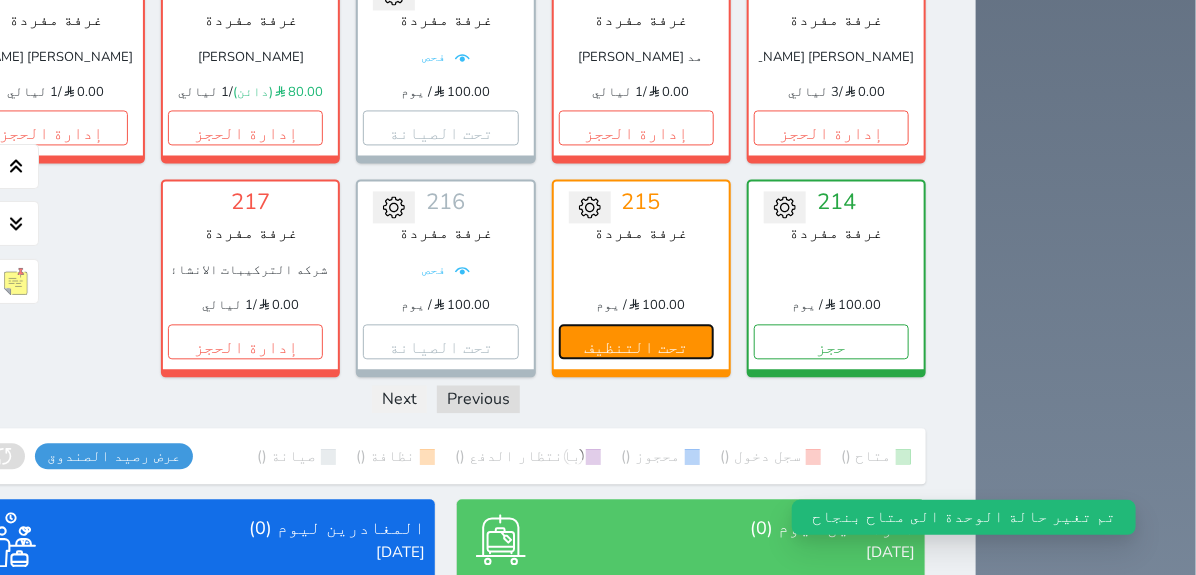 click on "تحت التنظيف" at bounding box center (636, 341) 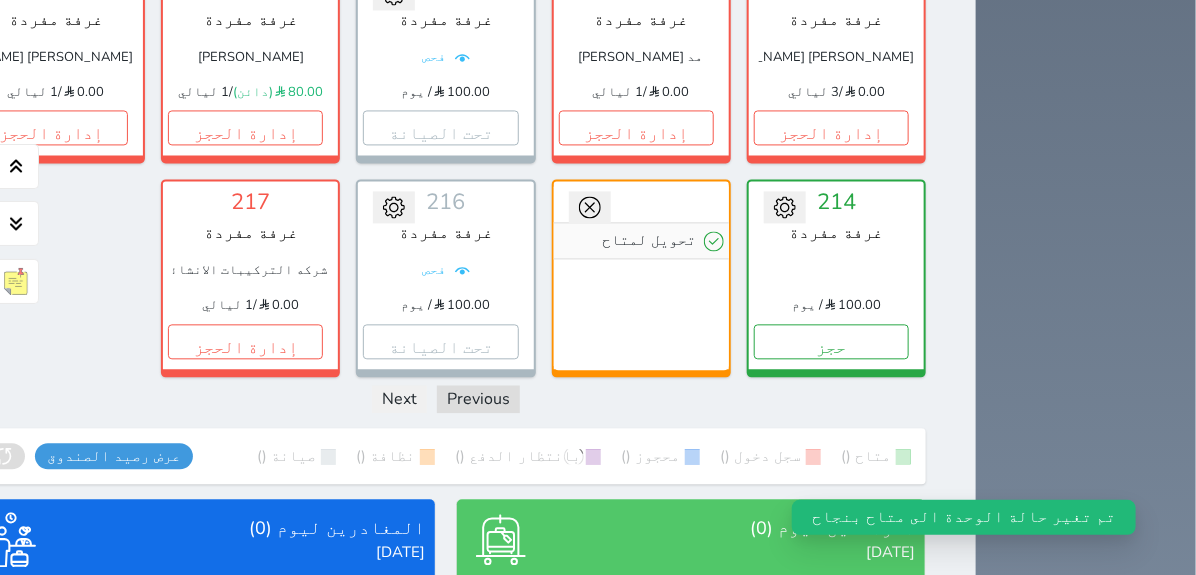 click on "تحويل لمتاح" at bounding box center [641, 275] 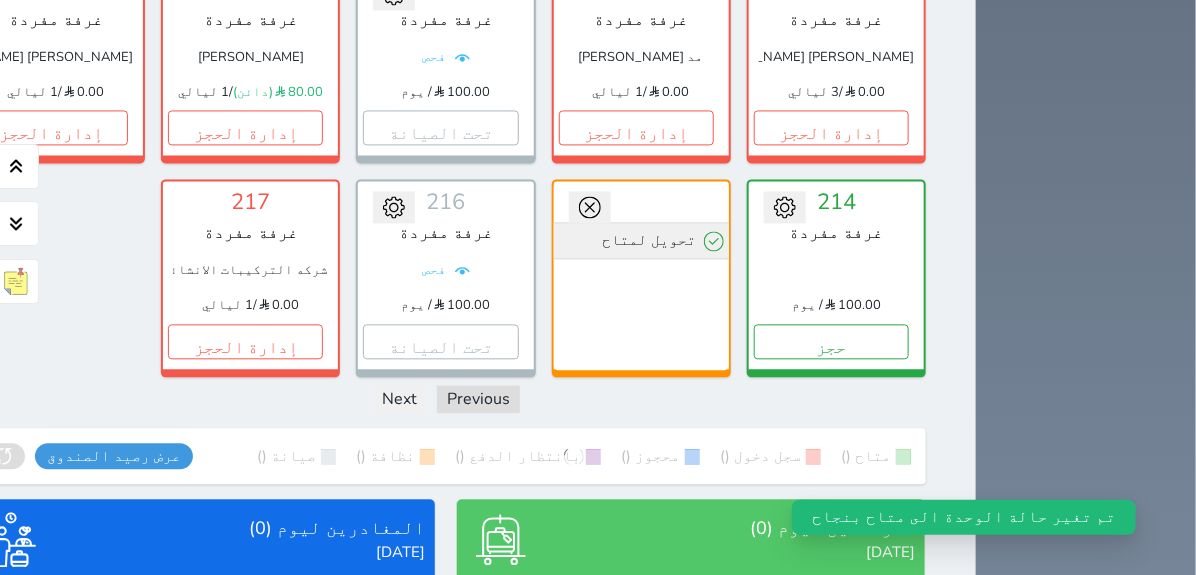 click on "تحويل لمتاح" at bounding box center (641, 240) 